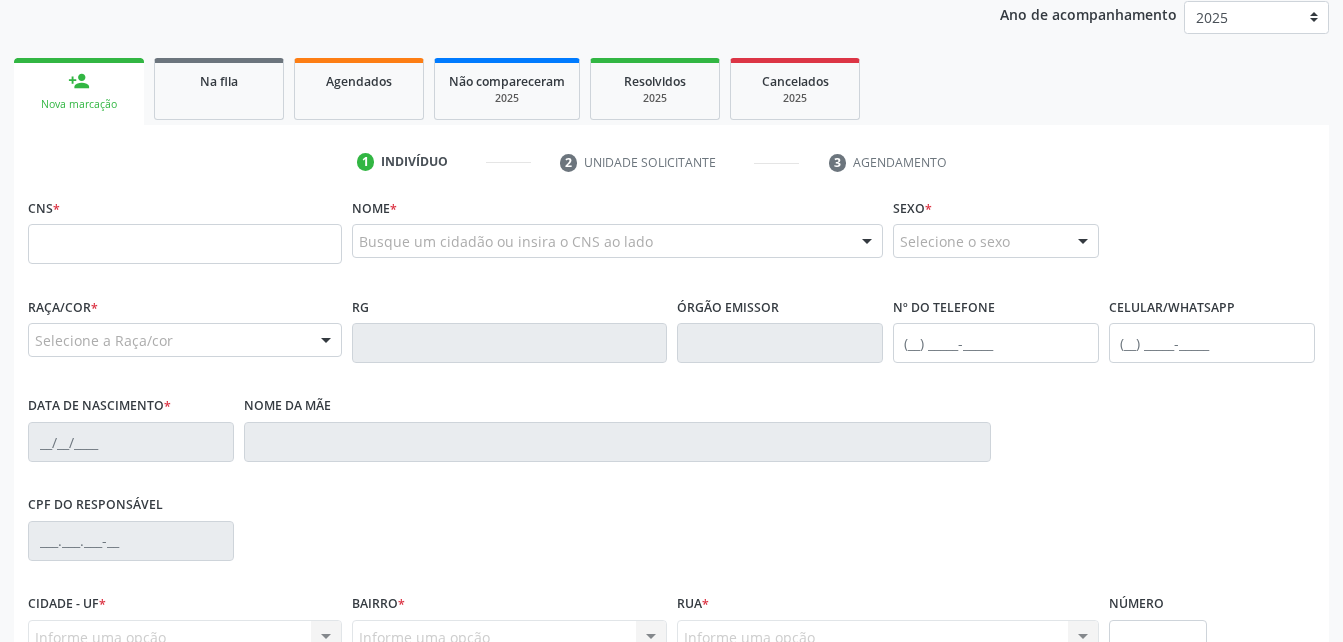 scroll, scrollTop: 264, scrollLeft: 0, axis: vertical 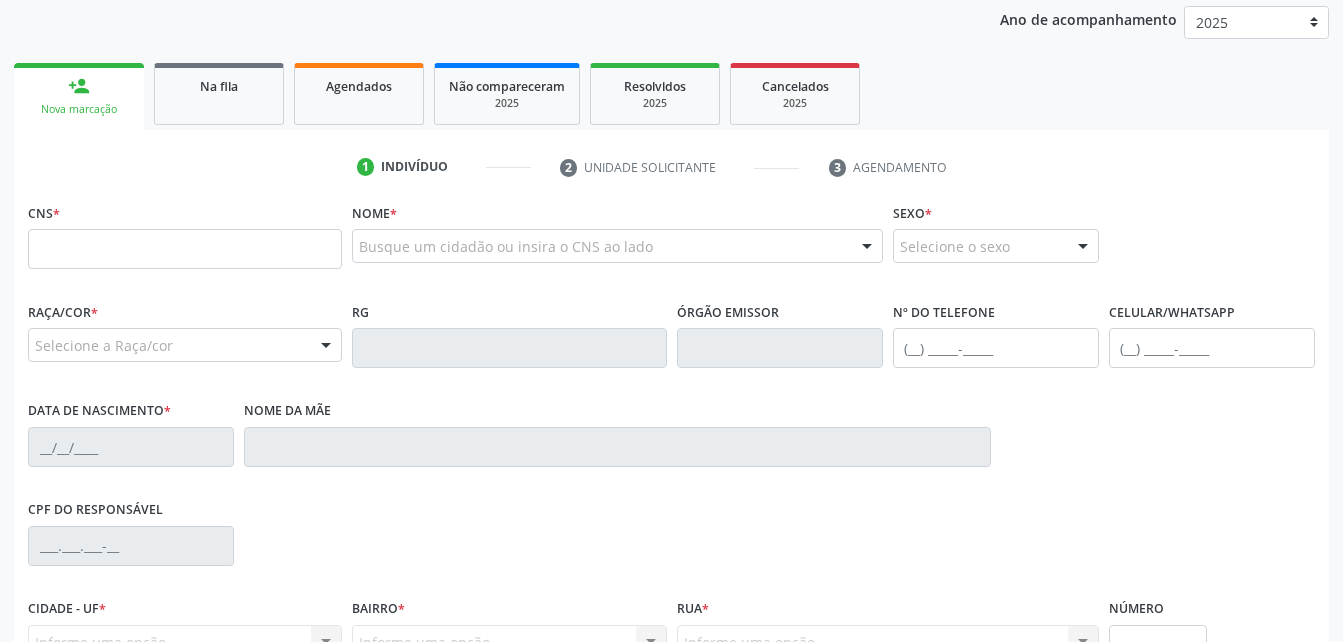 drag, startPoint x: 245, startPoint y: 109, endPoint x: 318, endPoint y: 173, distance: 97.082436 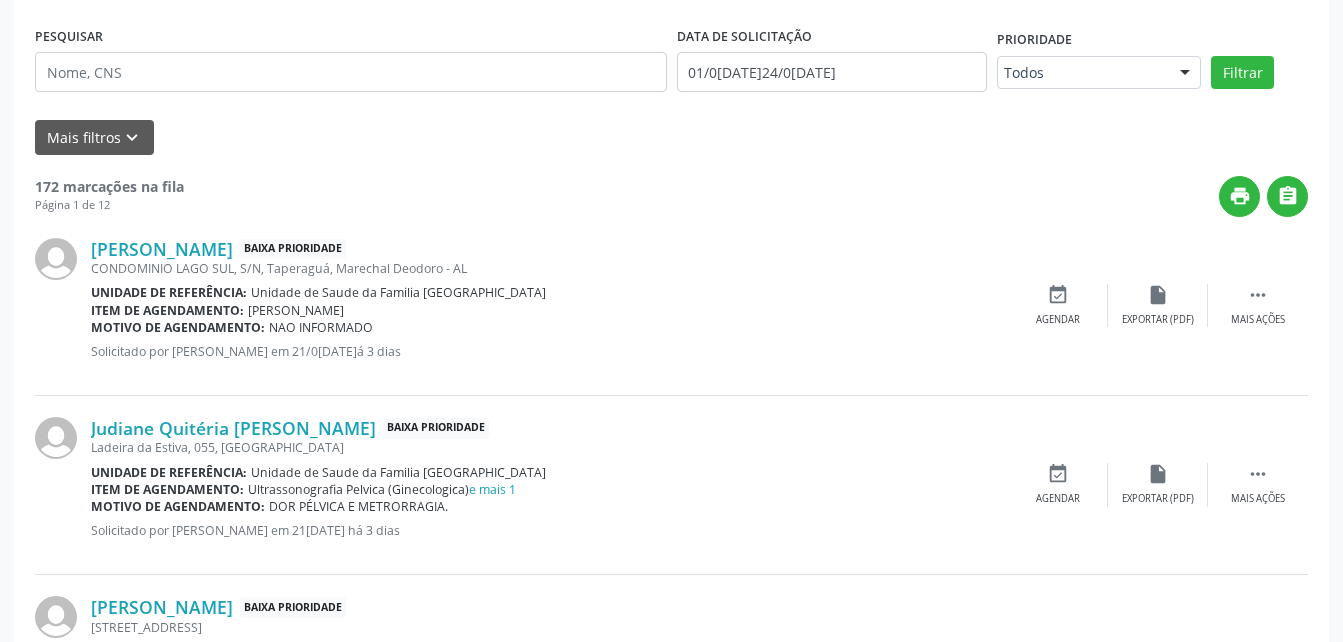 scroll, scrollTop: 364, scrollLeft: 0, axis: vertical 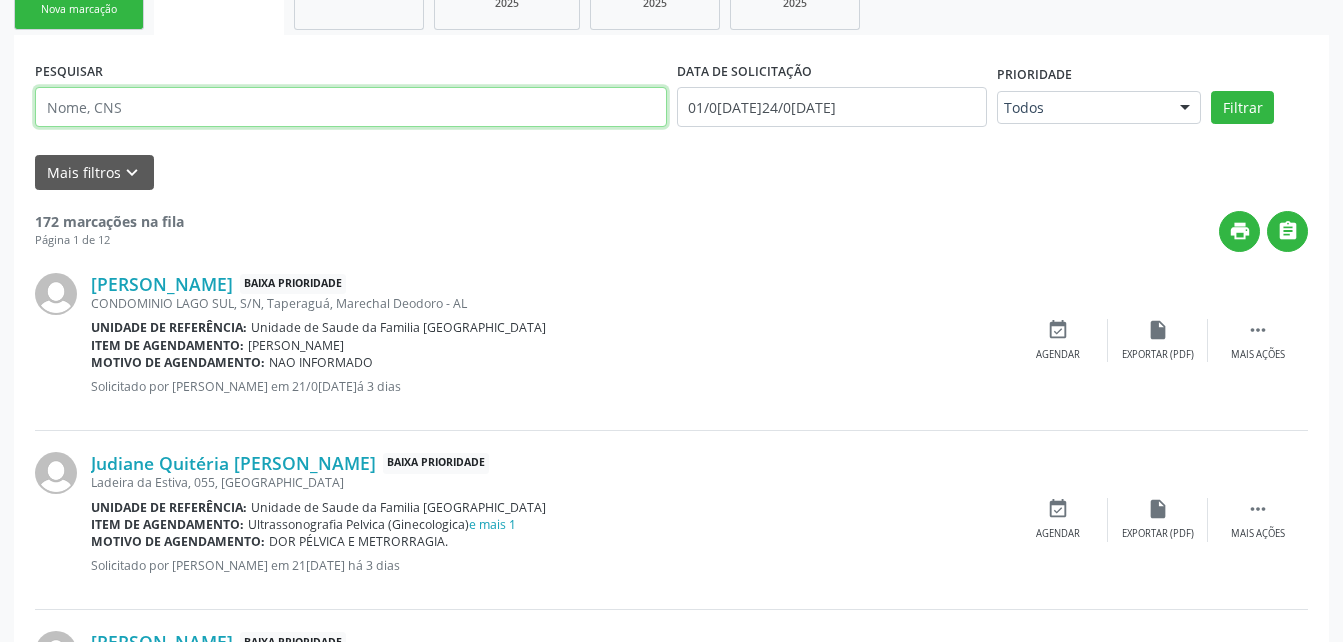 click at bounding box center [351, 107] 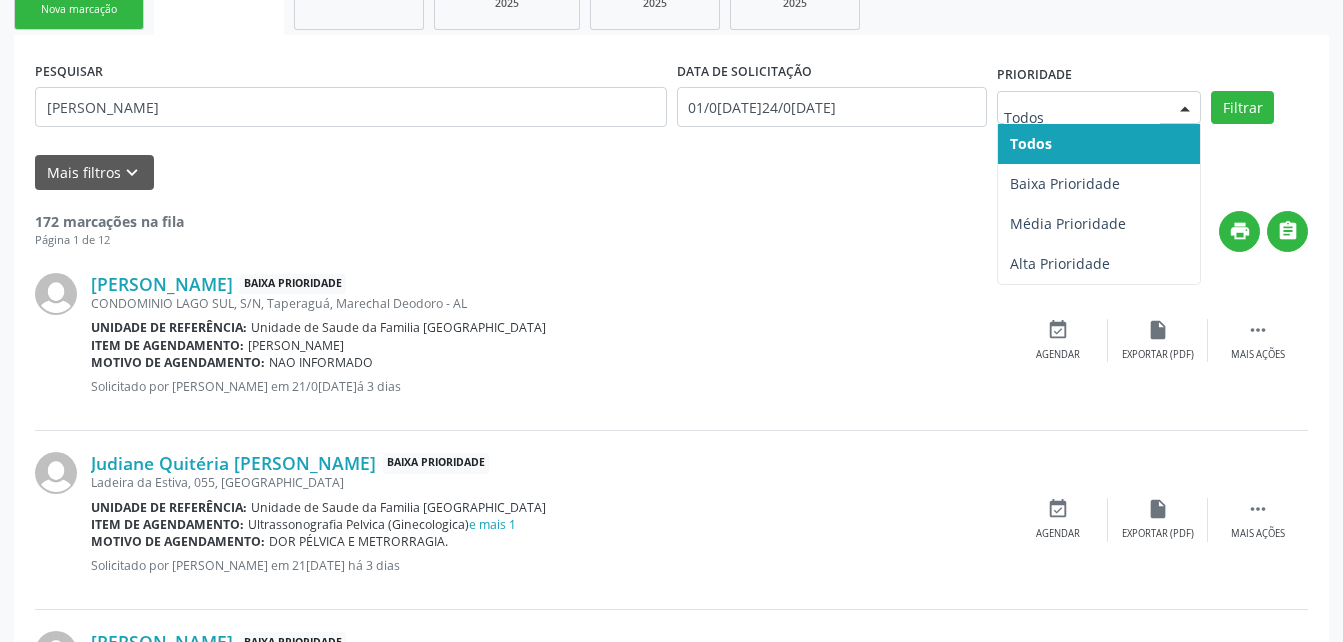 click on "172 marcações na fila
Página 1 de 12
print   
[PERSON_NAME]
Baixa Prioridade
CONDOMINIO LAGO SUL, S/N, [GEOGRAPHIC_DATA], Marechal Deodoro - AL
Unidade de referência:
Unidade de Saude da Familia [GEOGRAPHIC_DATA]
Item de agendamento:
[PERSON_NAME]
Motivo de agendamento:
NAO INFORMADO
Solicitado por [PERSON_NAME] em 21[DATE] há 3 dias

Mais ações
insert_drive_file
Exportar (PDF)
event_available
Agendar
[PERSON_NAME]
Baixa Prioridade
Ladeira da Estiva, 055, [GEOGRAPHIC_DATA]
Unidade de referência:
Unidade de Saude da Familia [GEOGRAPHIC_DATA]
Item de agendamento:
Ultrassonografia Pelvica (Ginecologica)
e mais 1
Motivo de agendamento:
" at bounding box center [671, 1603] 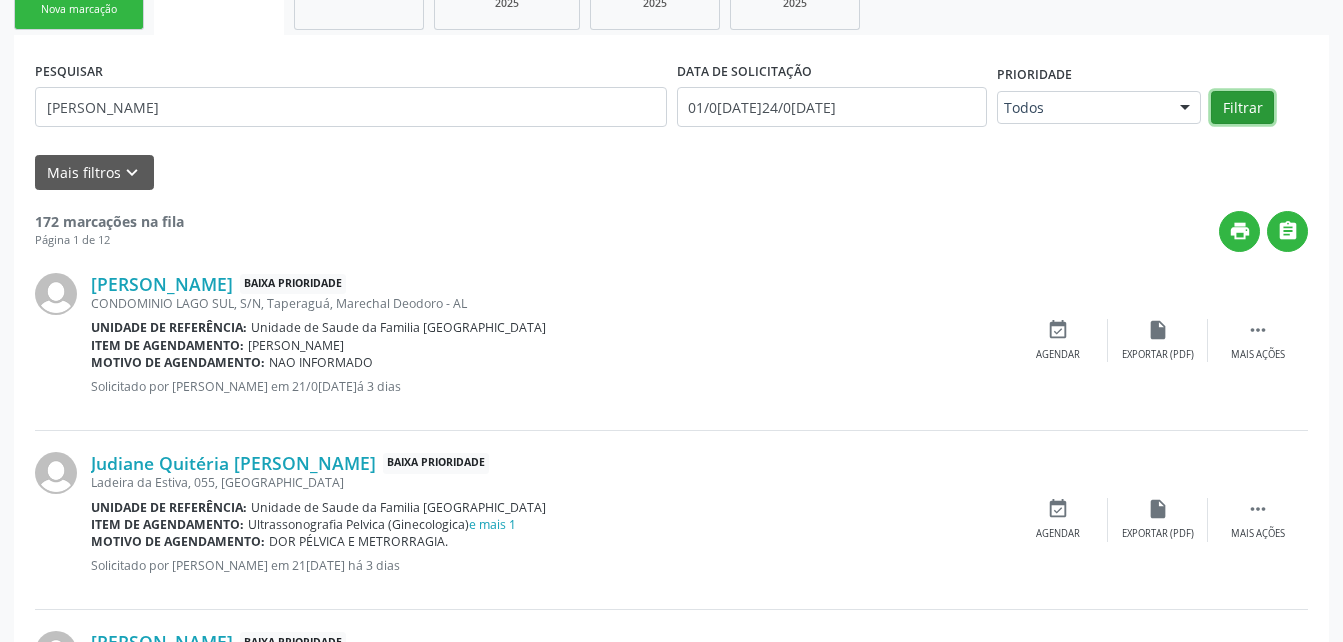 click on "Filtrar" at bounding box center (1242, 108) 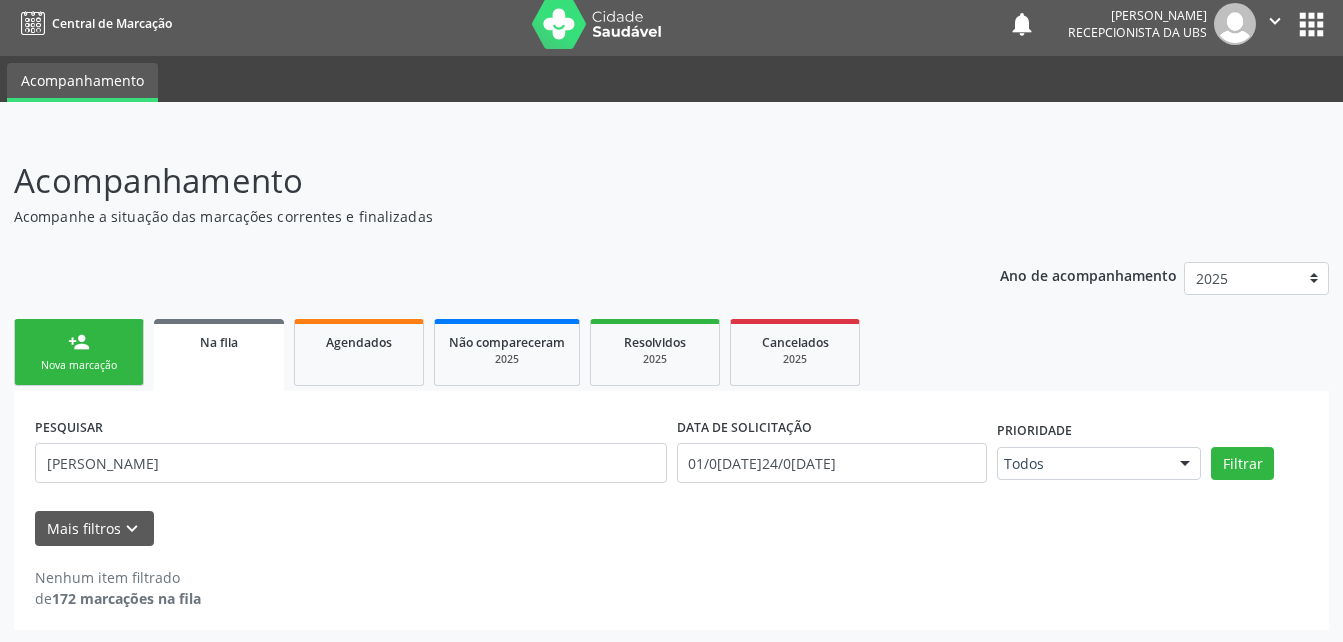 scroll, scrollTop: 10, scrollLeft: 0, axis: vertical 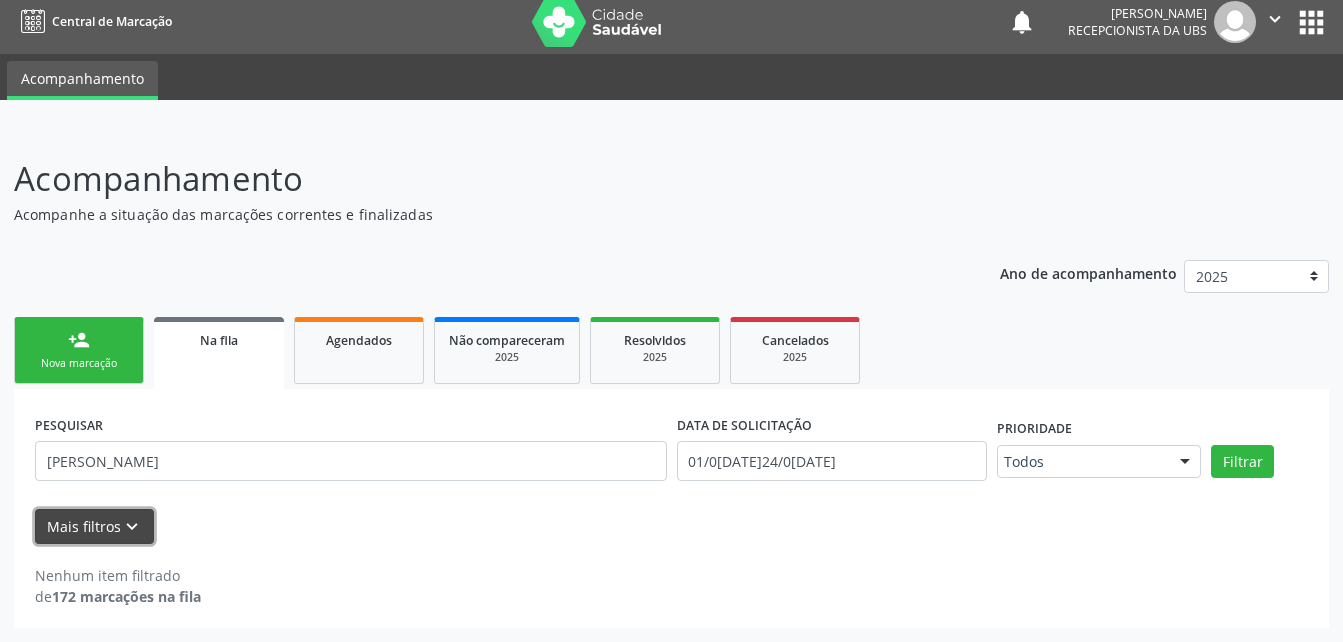 click on "Mais filtros
keyboard_arrow_down" at bounding box center [94, 526] 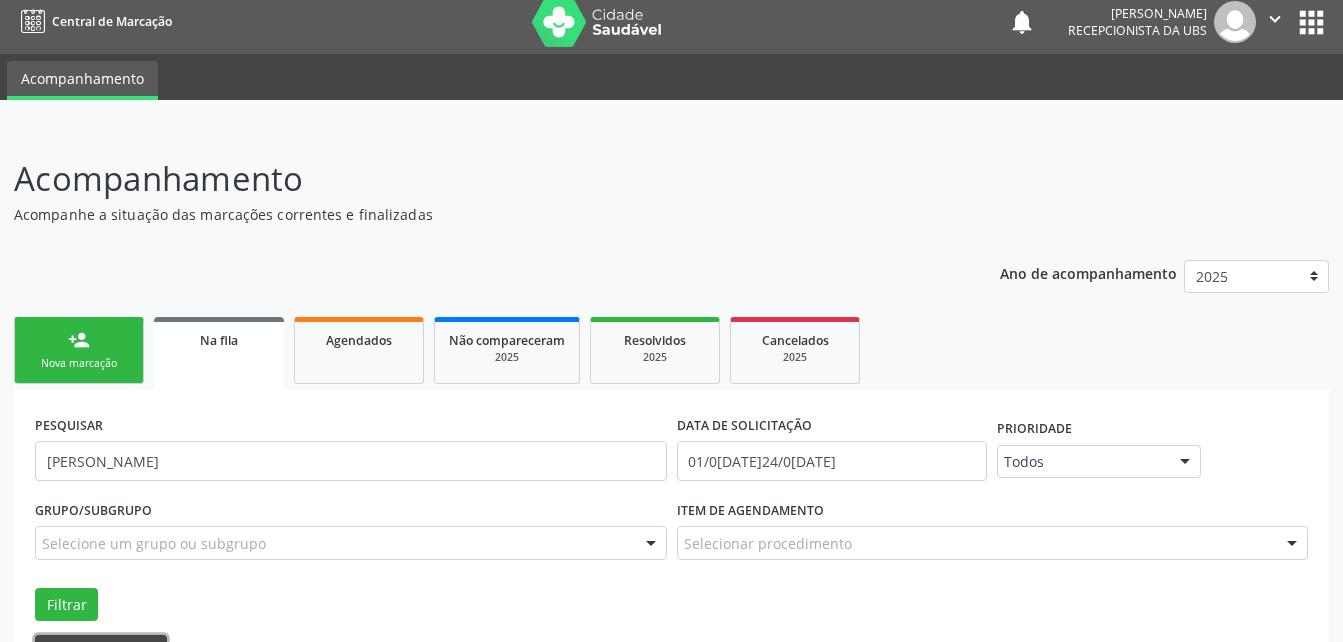 scroll, scrollTop: 136, scrollLeft: 0, axis: vertical 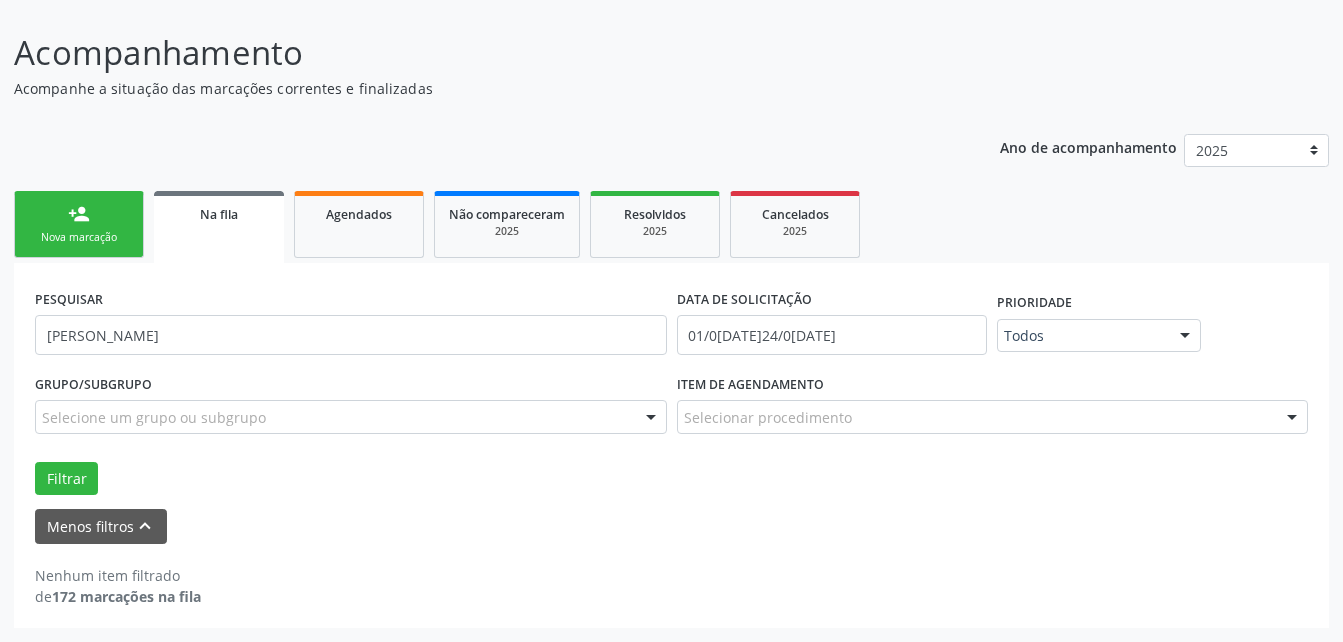 click on "Acompanhamento" at bounding box center [474, 53] 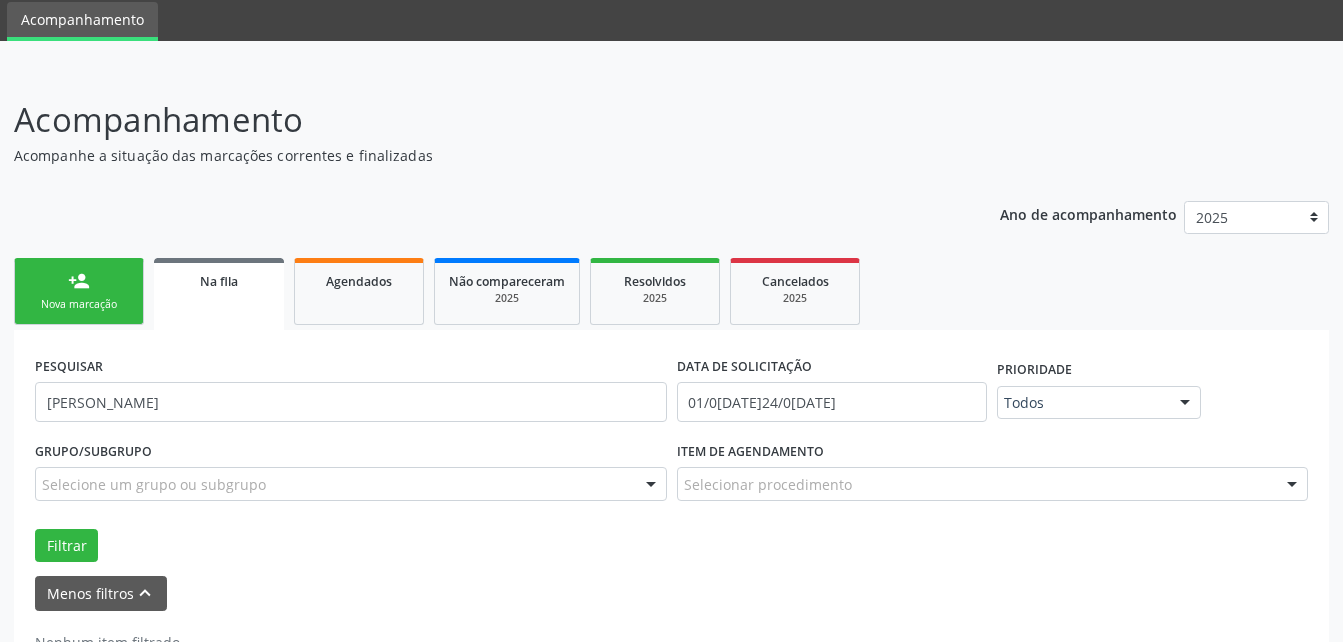 scroll, scrollTop: 0, scrollLeft: 0, axis: both 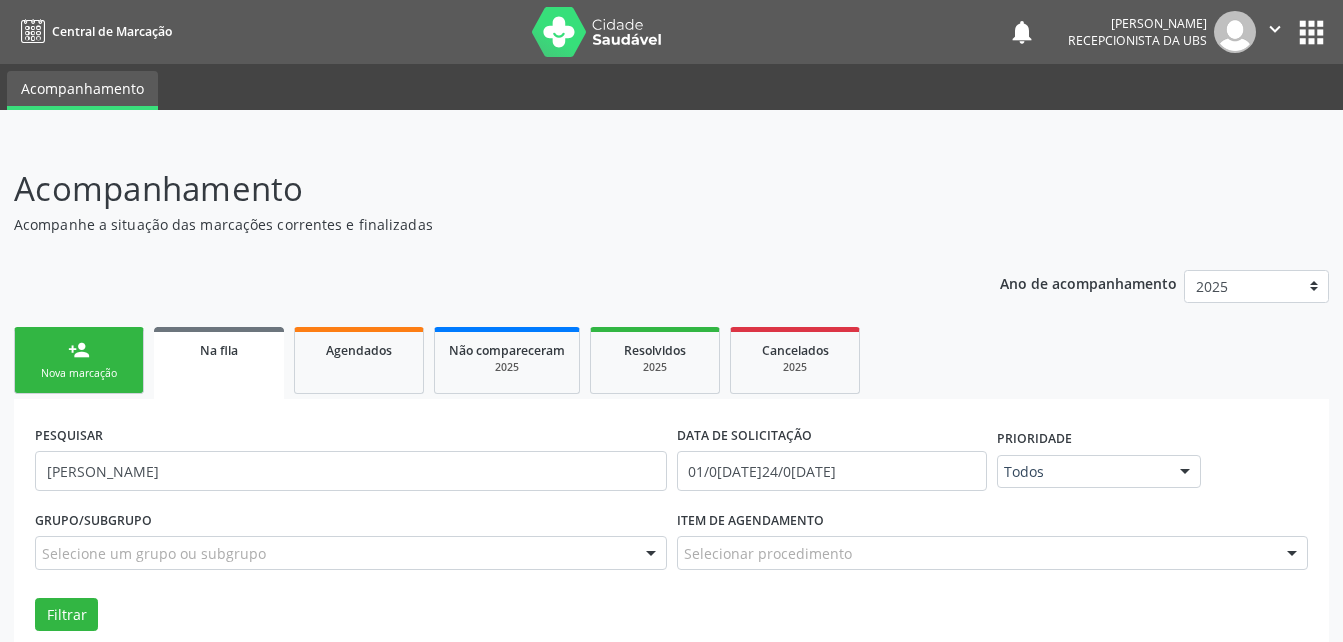 click on "person_add
Nova marcação" at bounding box center [79, 360] 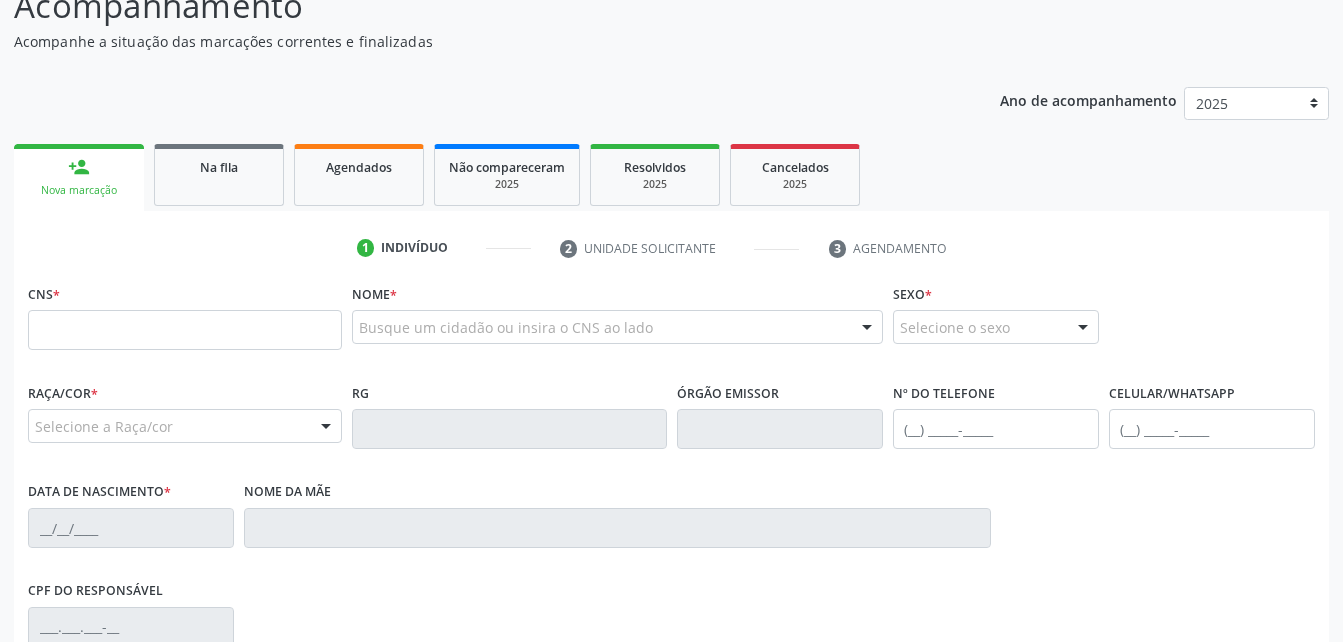 scroll, scrollTop: 200, scrollLeft: 0, axis: vertical 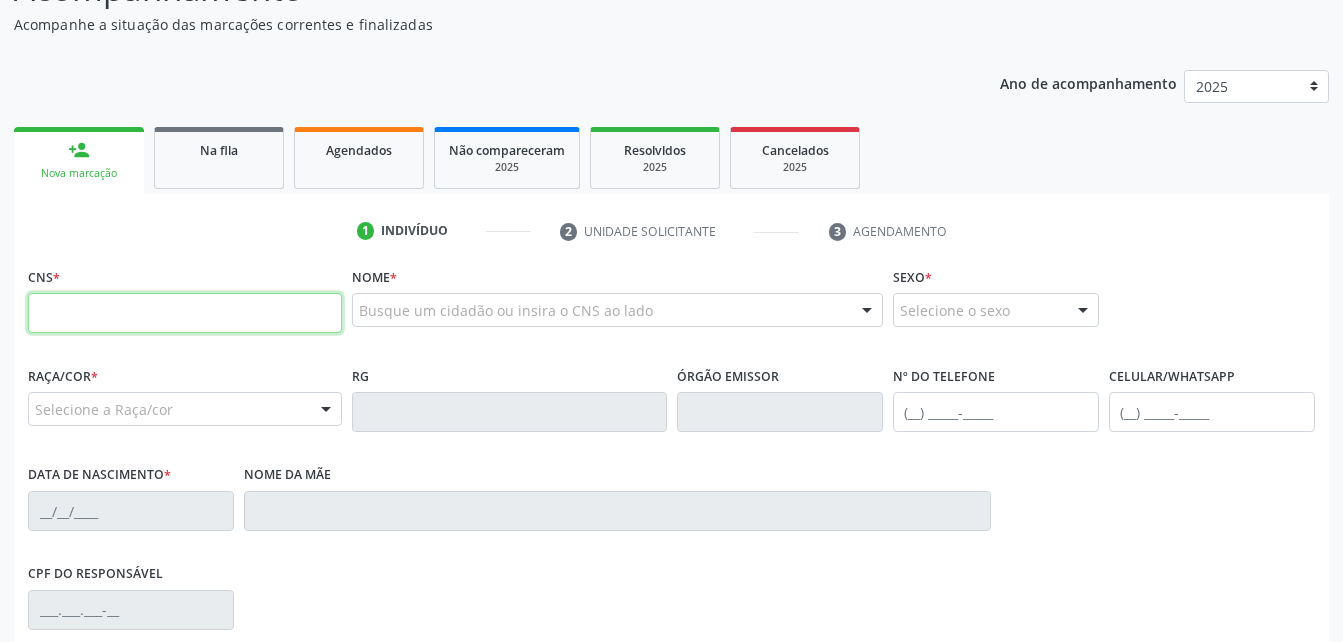 click at bounding box center [185, 313] 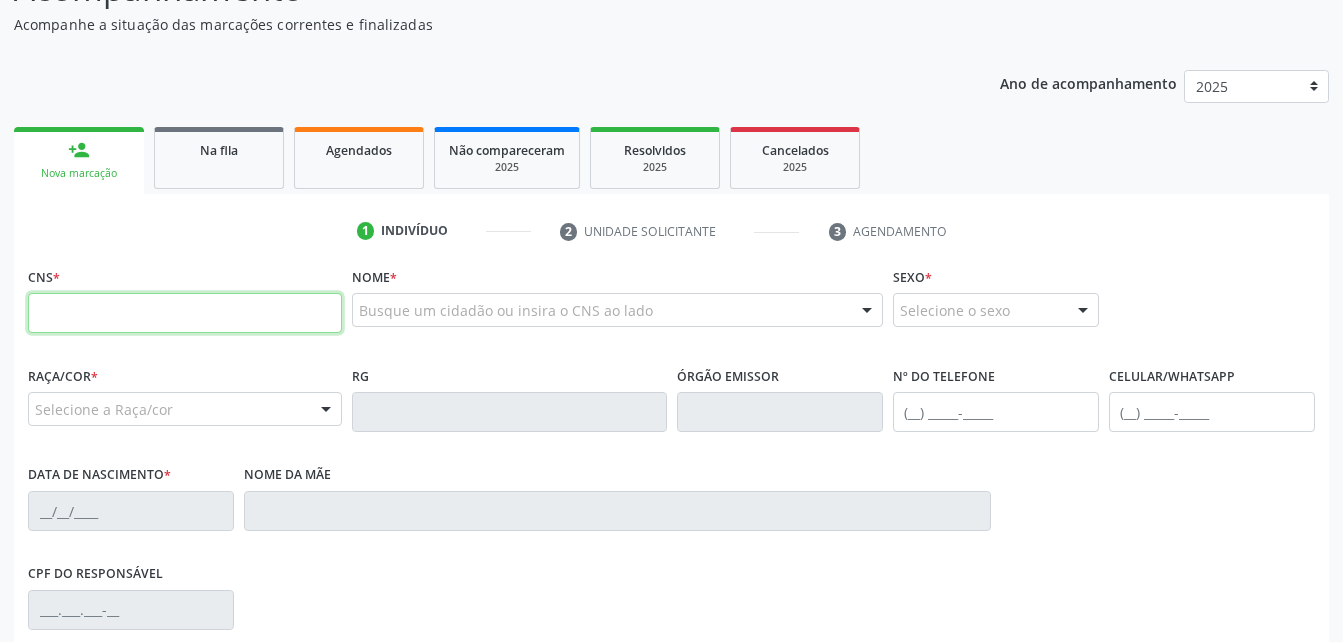 paste on "708 2036 5280 6644" 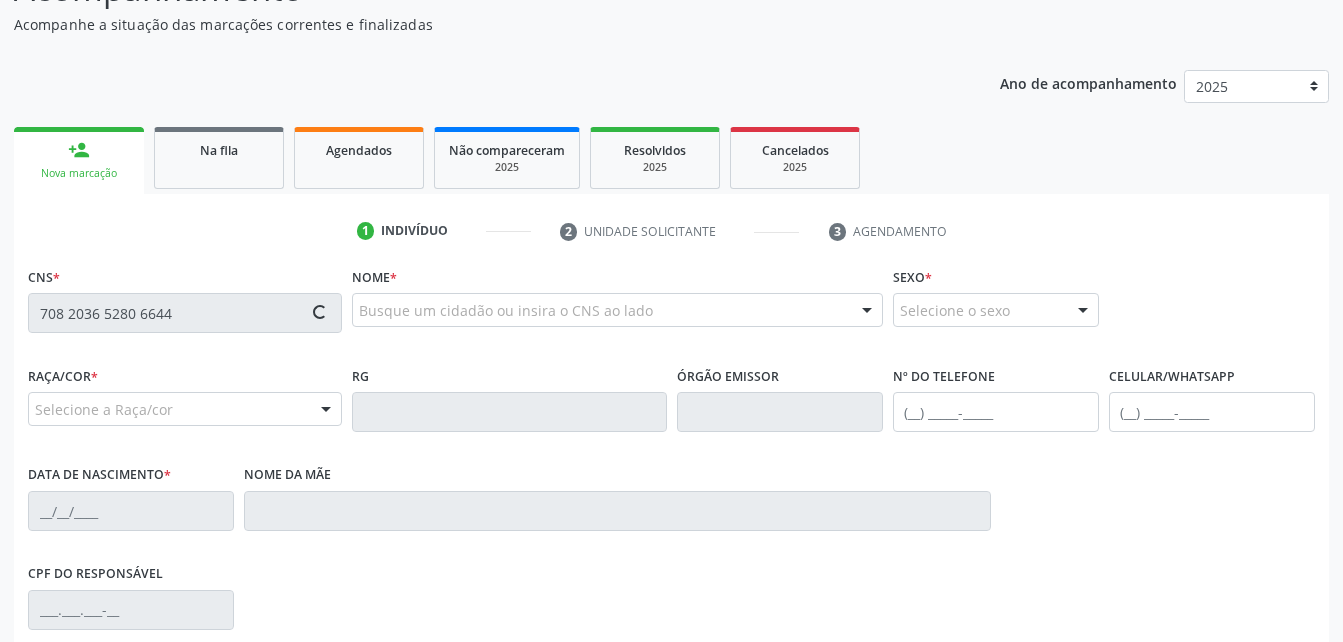 type on "708 2036 5280 6644" 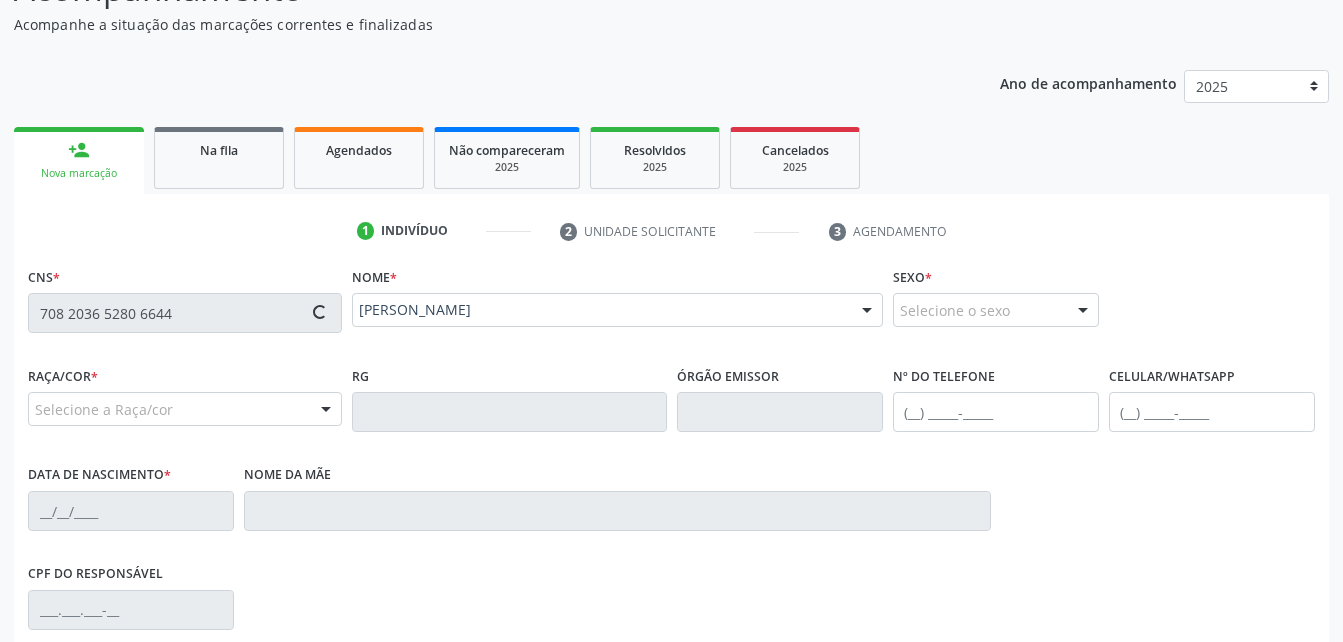 type on "[PHONE_NUMBER]" 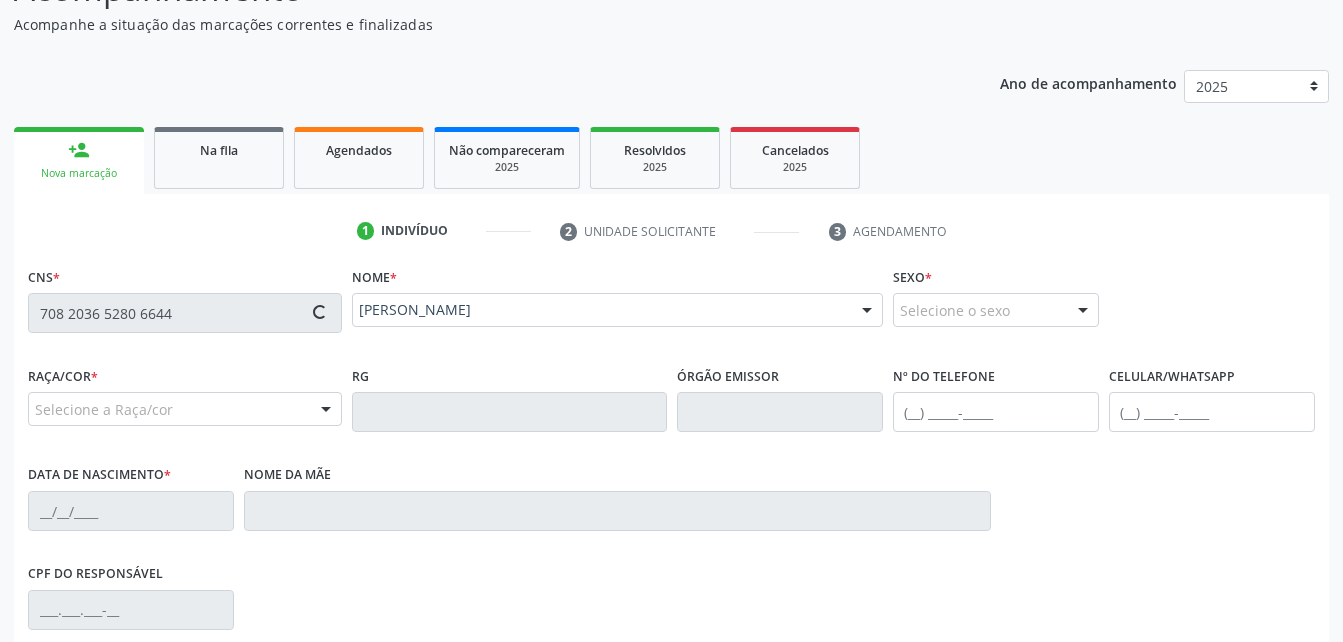 type on "04[DATE]" 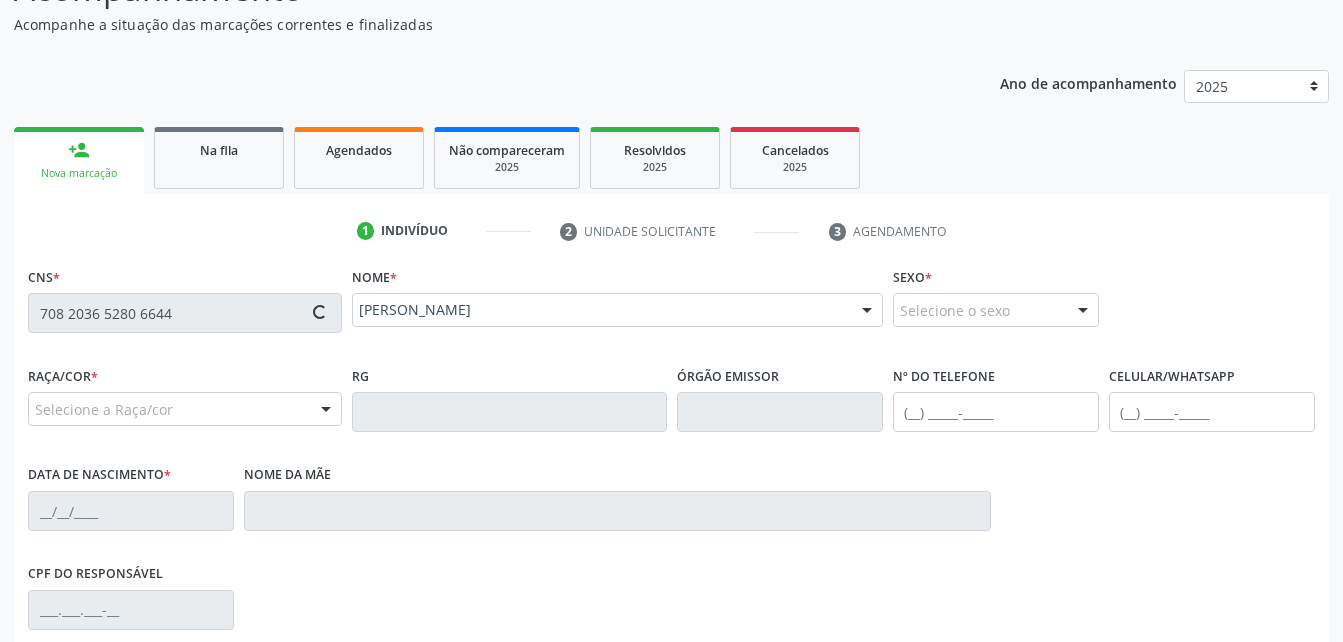 type on "55" 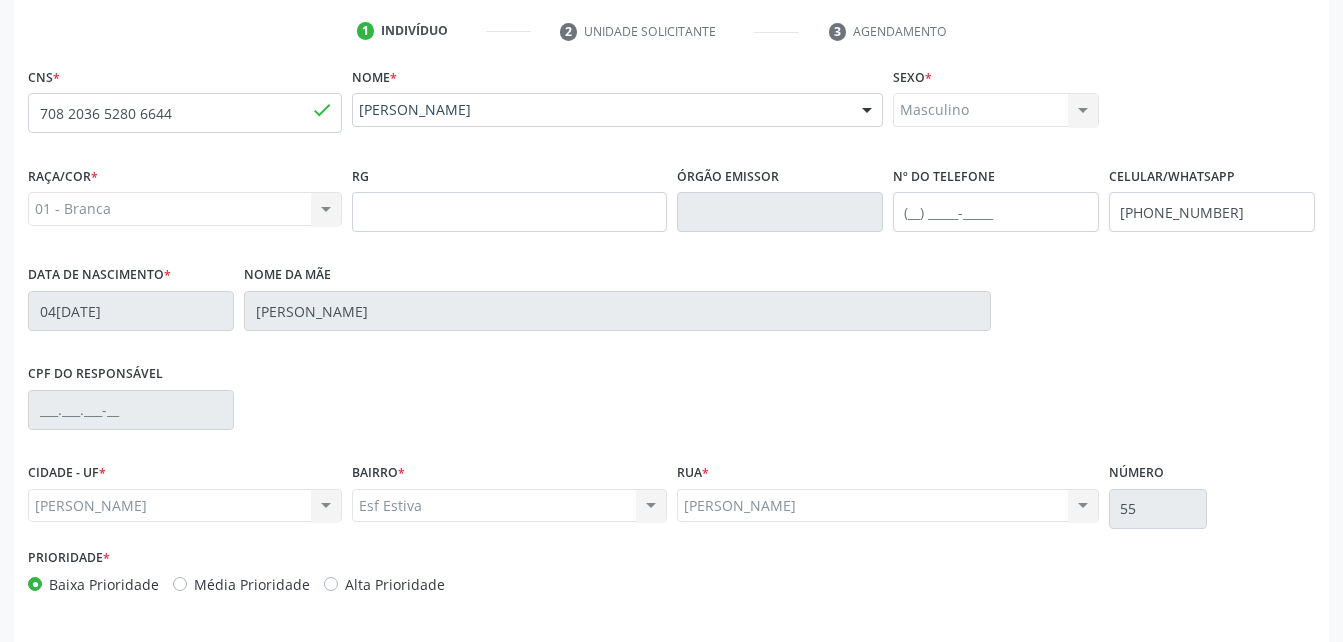 scroll, scrollTop: 470, scrollLeft: 0, axis: vertical 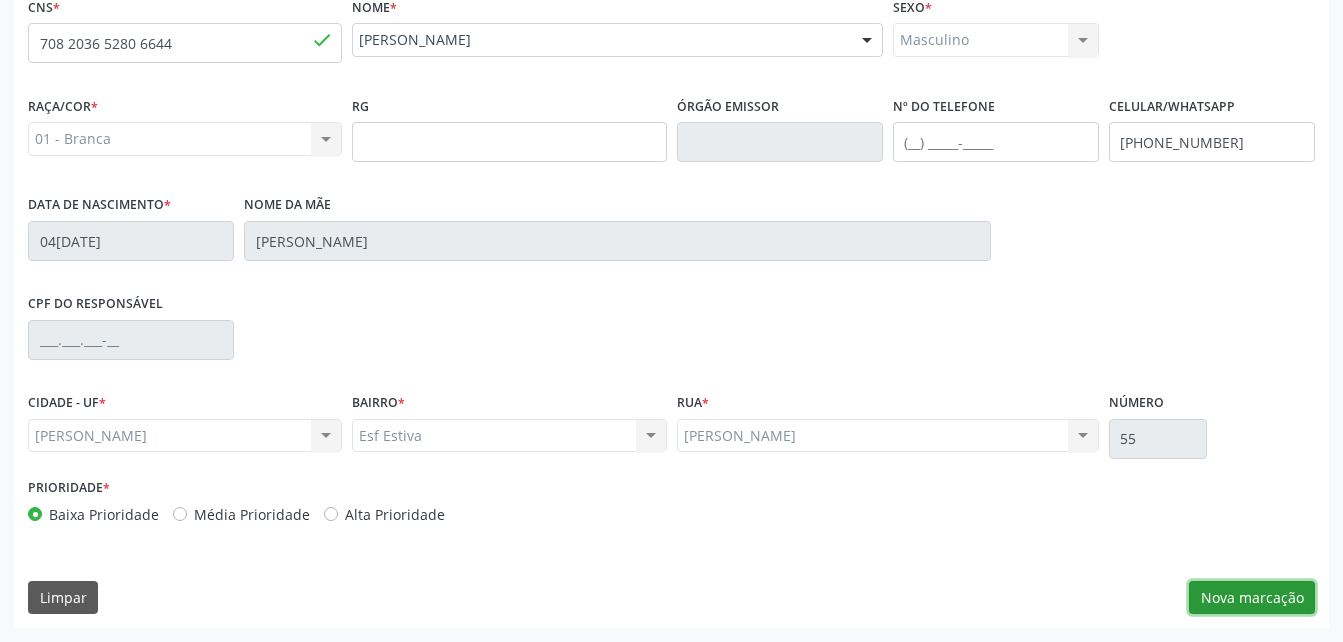 click on "Nova marcação" at bounding box center (1252, 598) 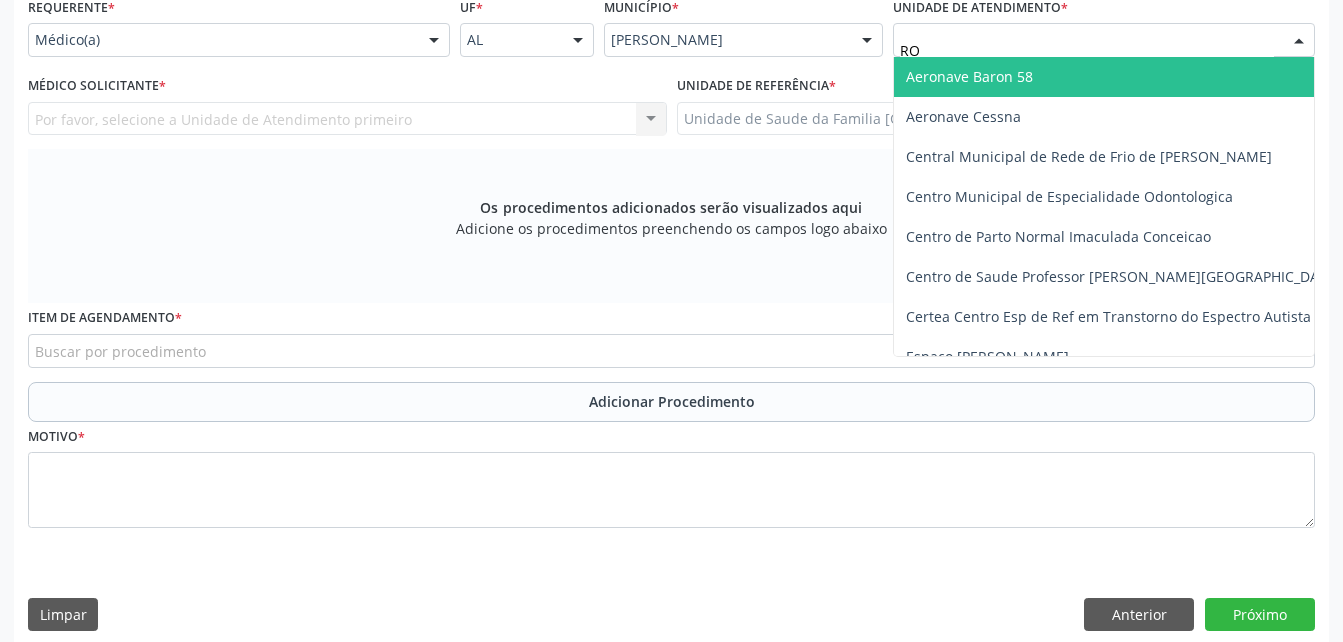 type on "R" 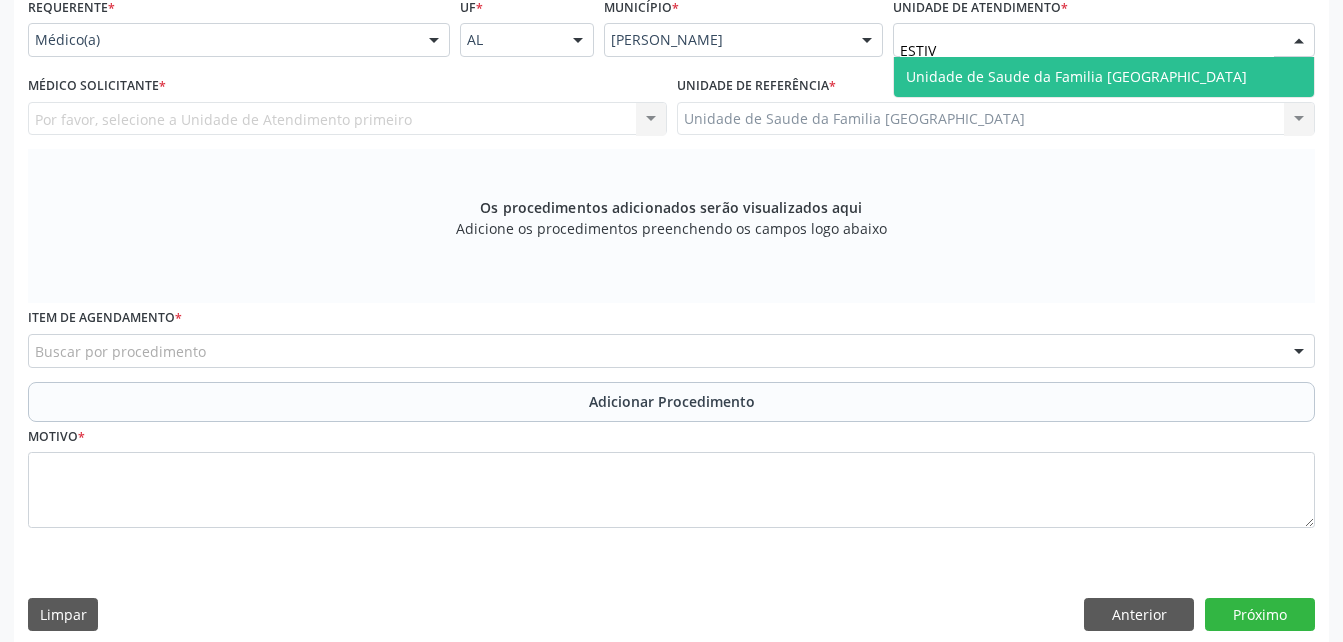 type on "ESTIVA" 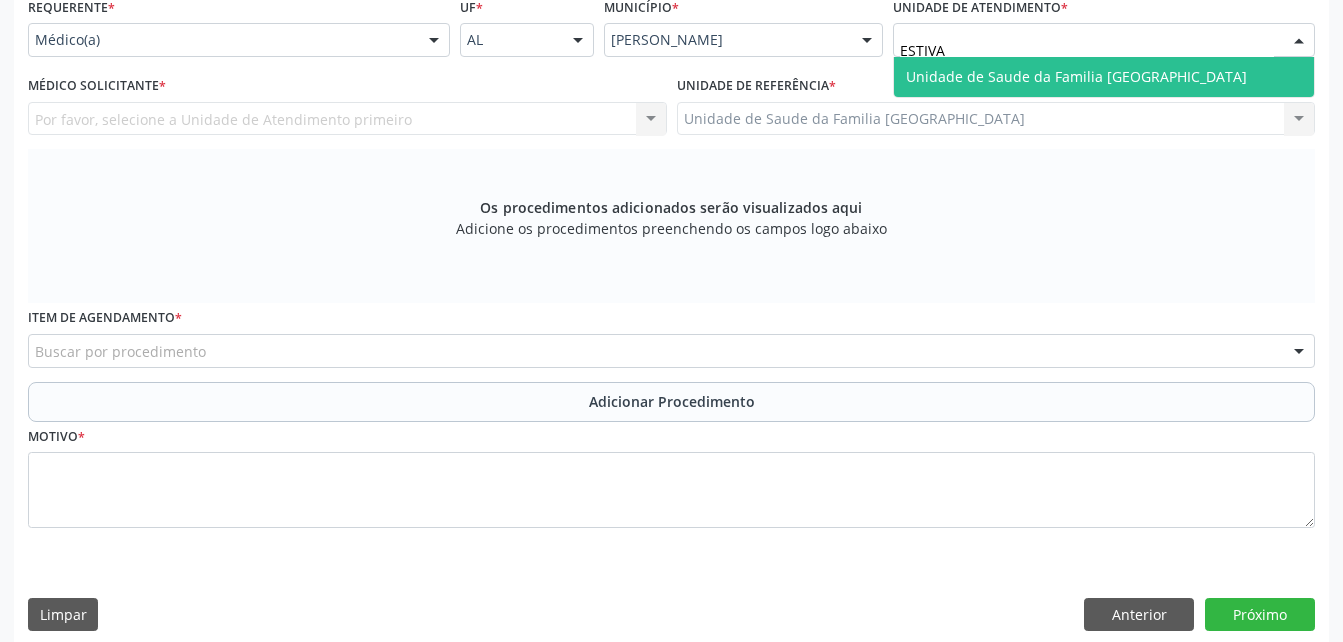 click on "Unidade de Saude da Familia [GEOGRAPHIC_DATA]" at bounding box center [1076, 76] 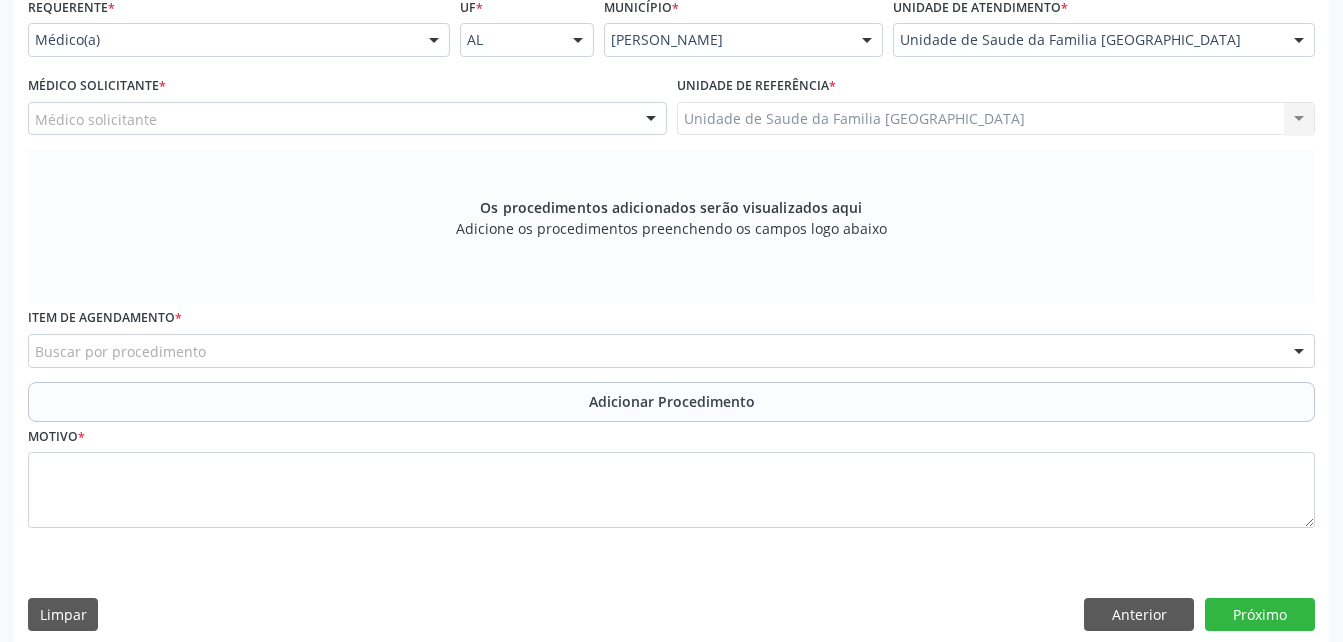 click on "Médico solicitante" at bounding box center [347, 119] 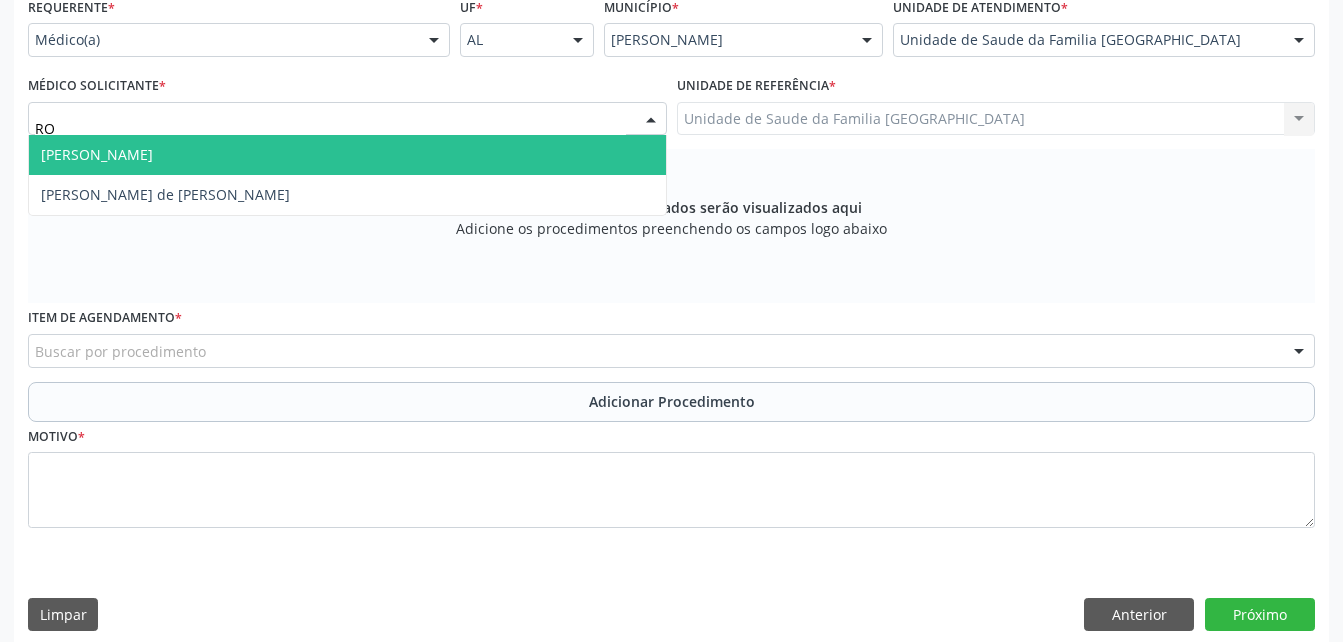 type on "ROD" 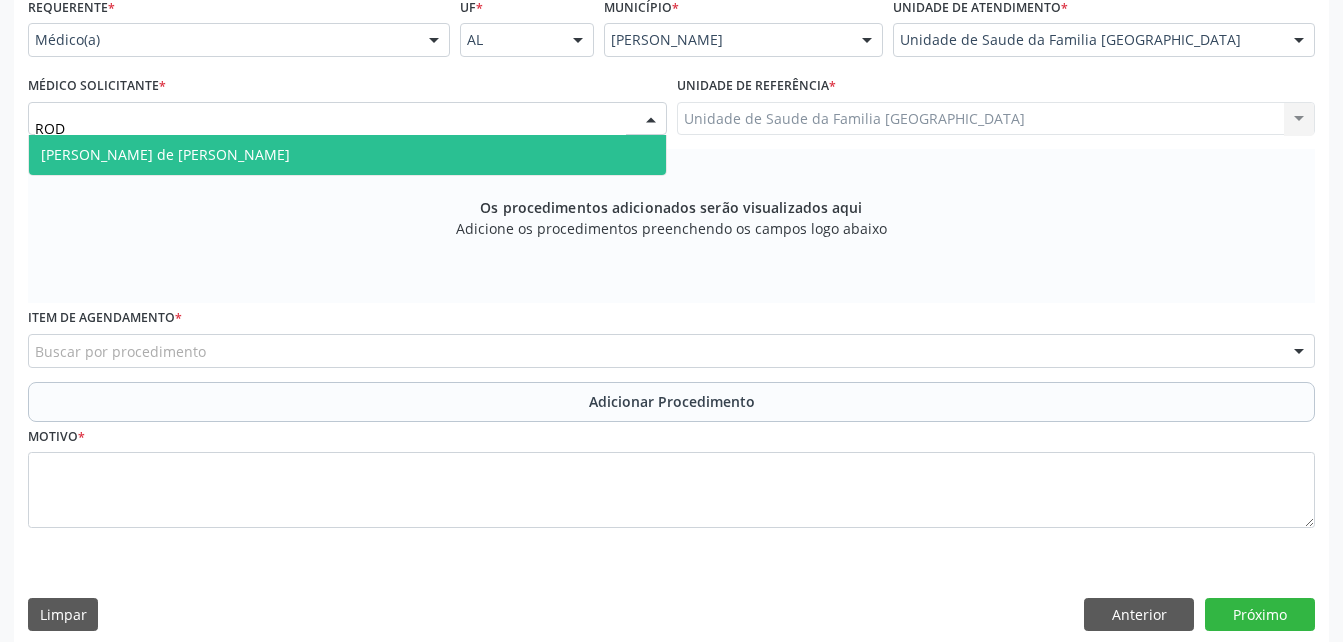 click on "[PERSON_NAME] de [PERSON_NAME]" at bounding box center [347, 155] 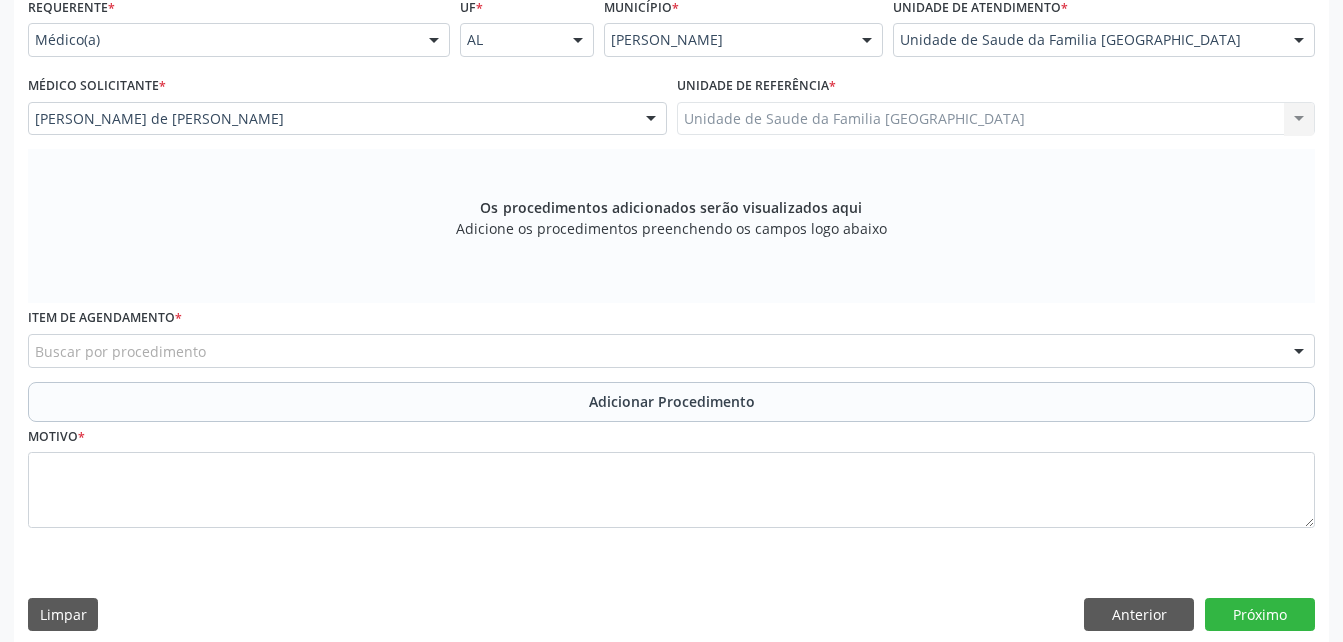 click on "Buscar por procedimento" at bounding box center (671, 351) 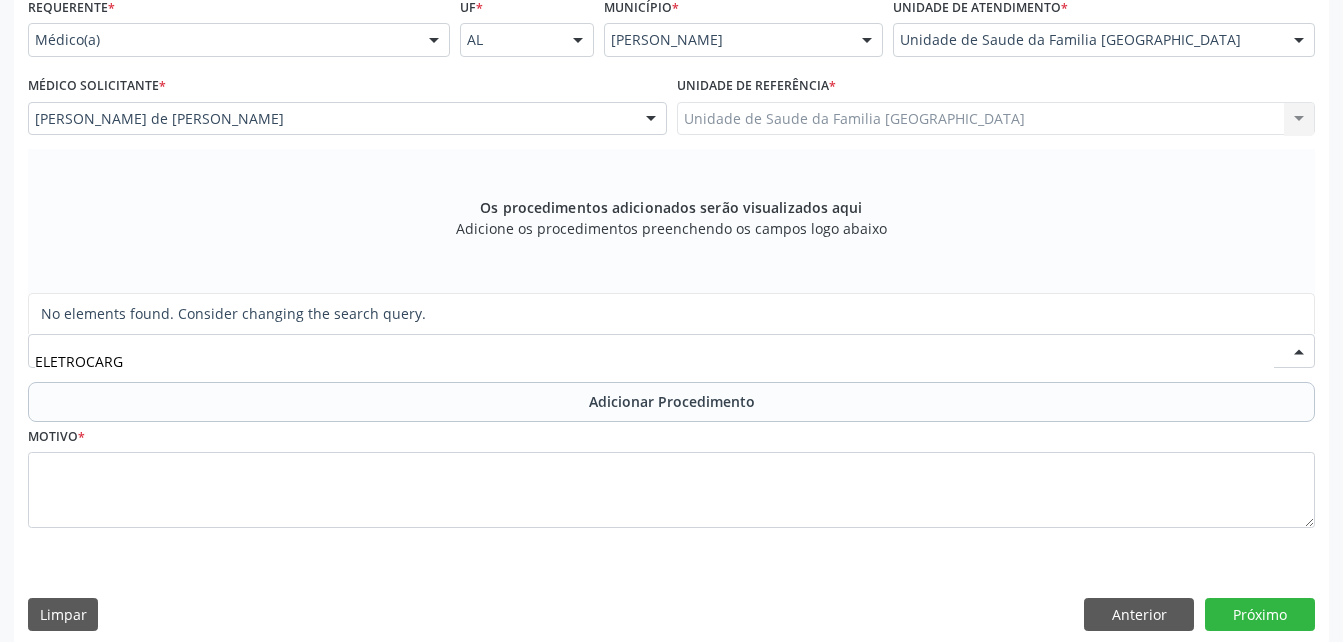 type on "ELETROCAR" 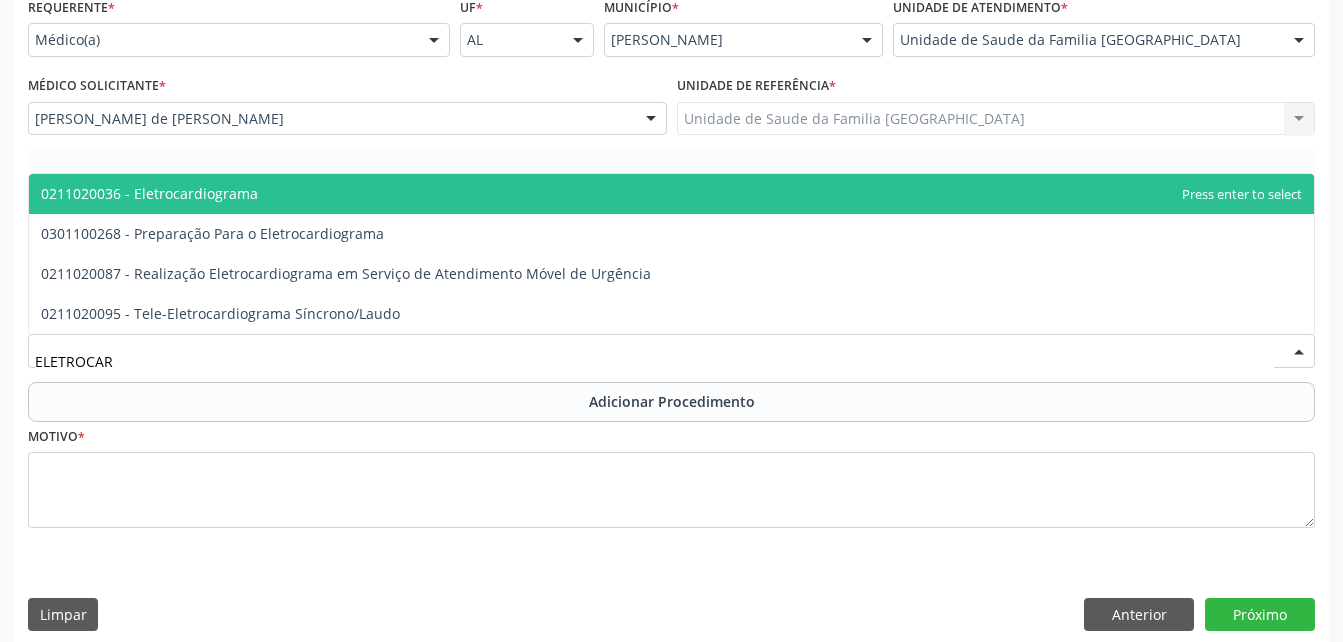 click on "0211020036 - Eletrocardiograma" at bounding box center (671, 194) 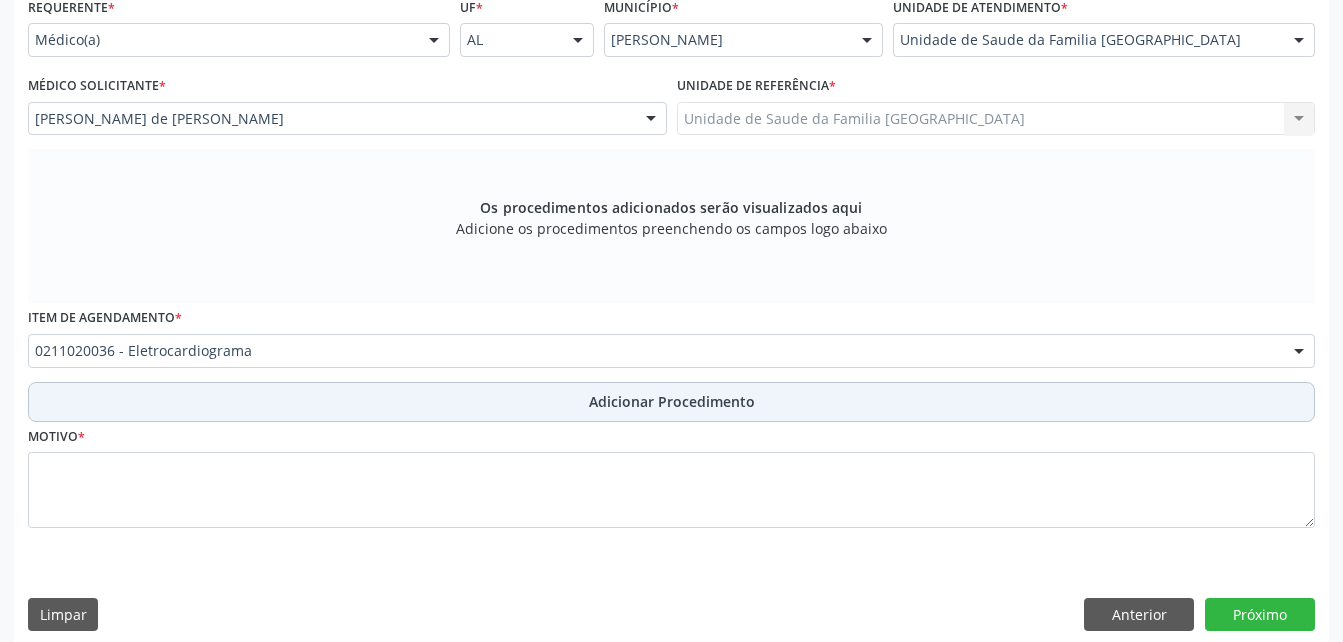 click on "Adicionar Procedimento" at bounding box center (672, 401) 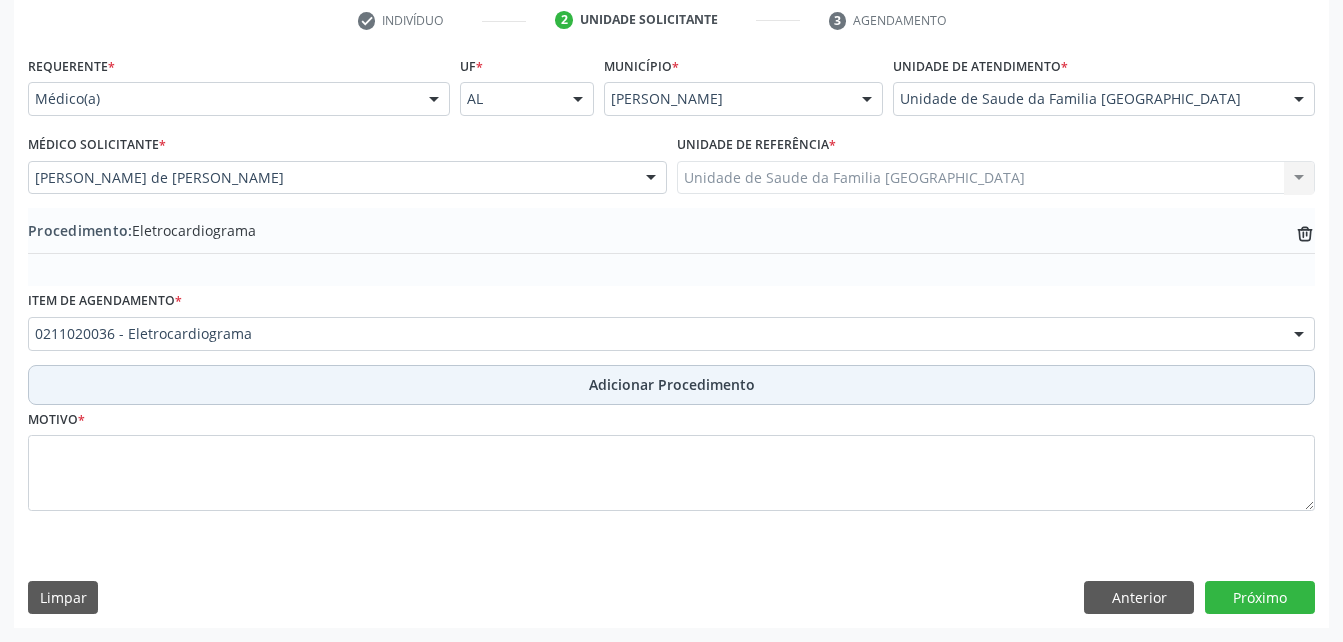 scroll, scrollTop: 411, scrollLeft: 0, axis: vertical 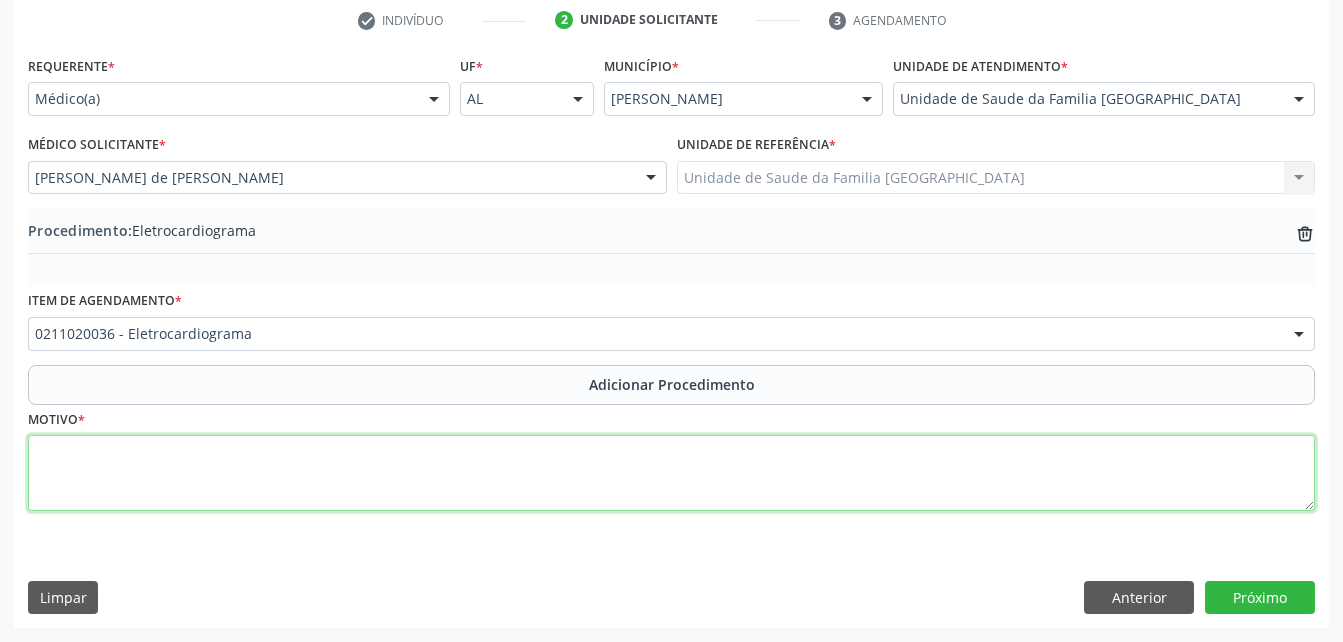 click at bounding box center [671, 473] 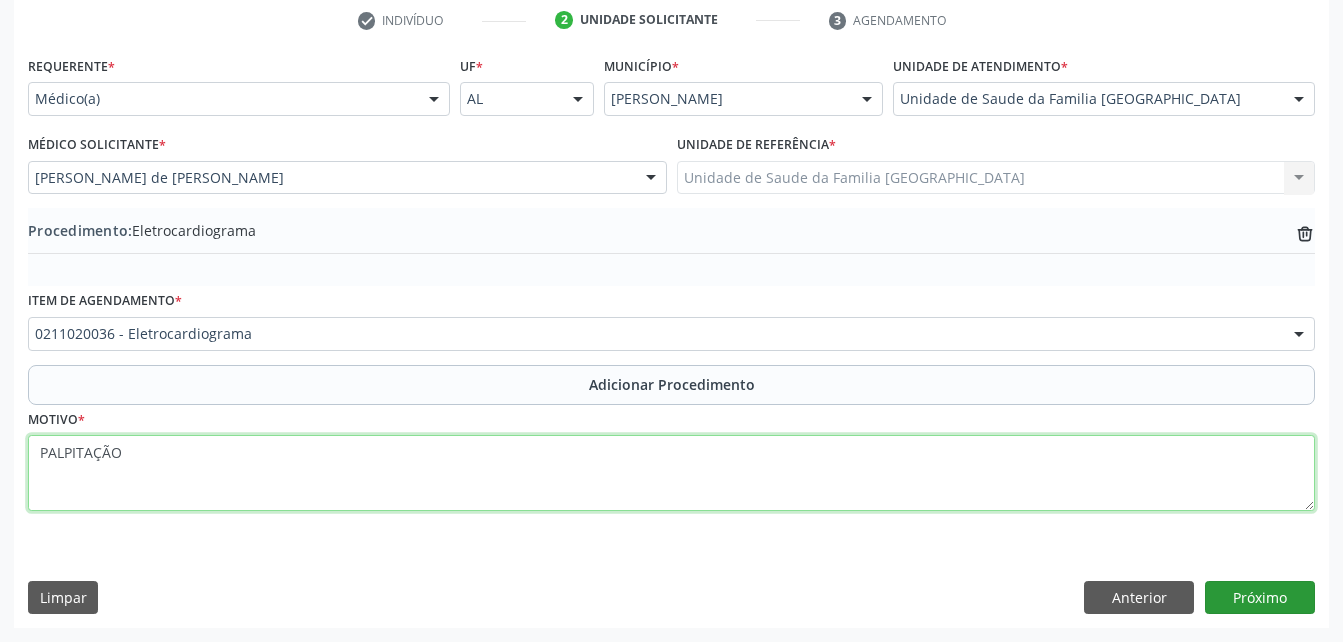 type on "PALPITAÇÃO" 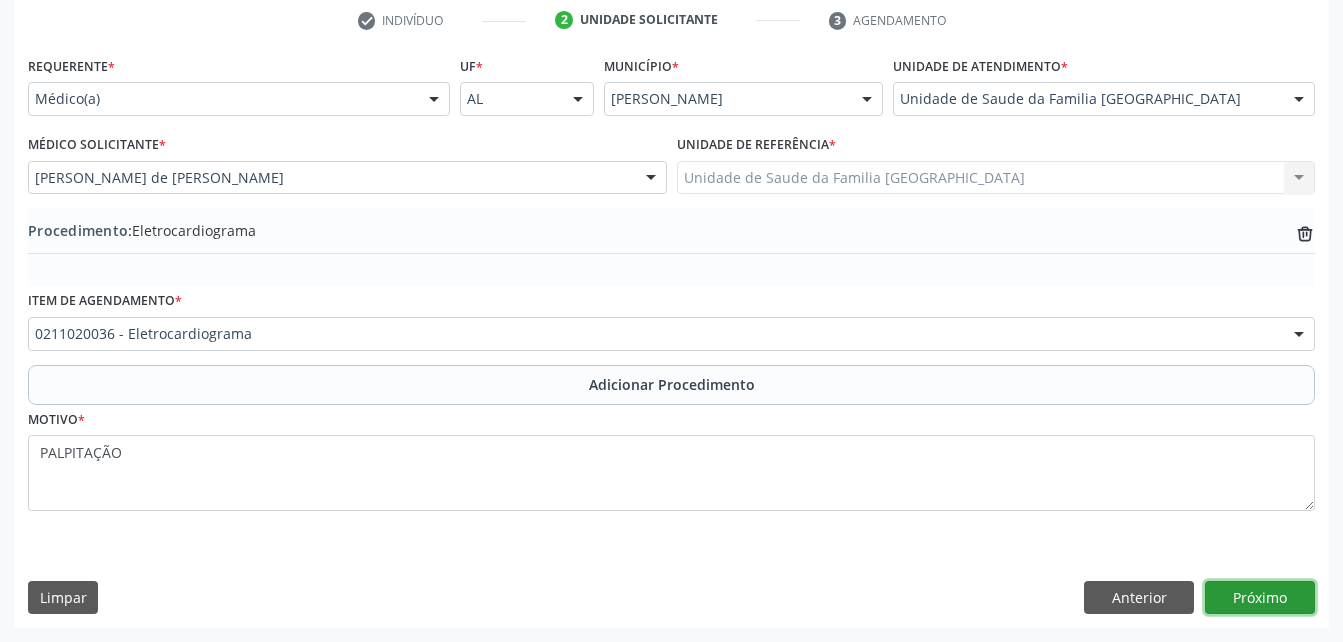 click on "Próximo" at bounding box center (1260, 598) 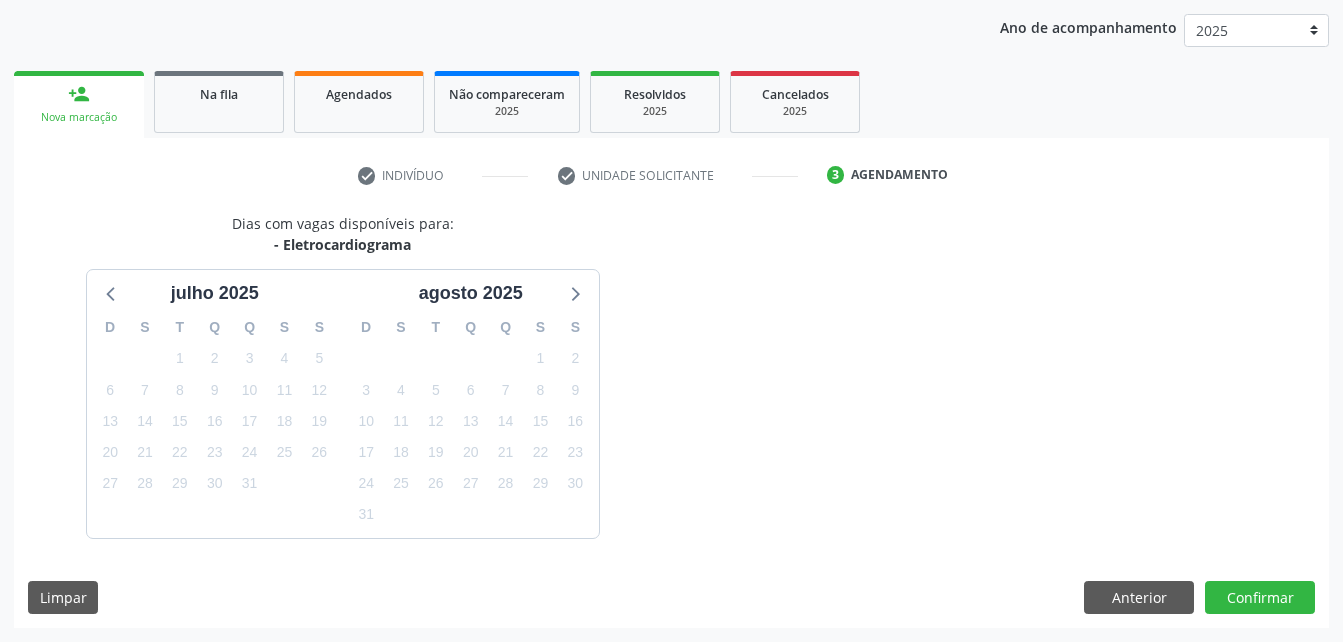 scroll, scrollTop: 315, scrollLeft: 0, axis: vertical 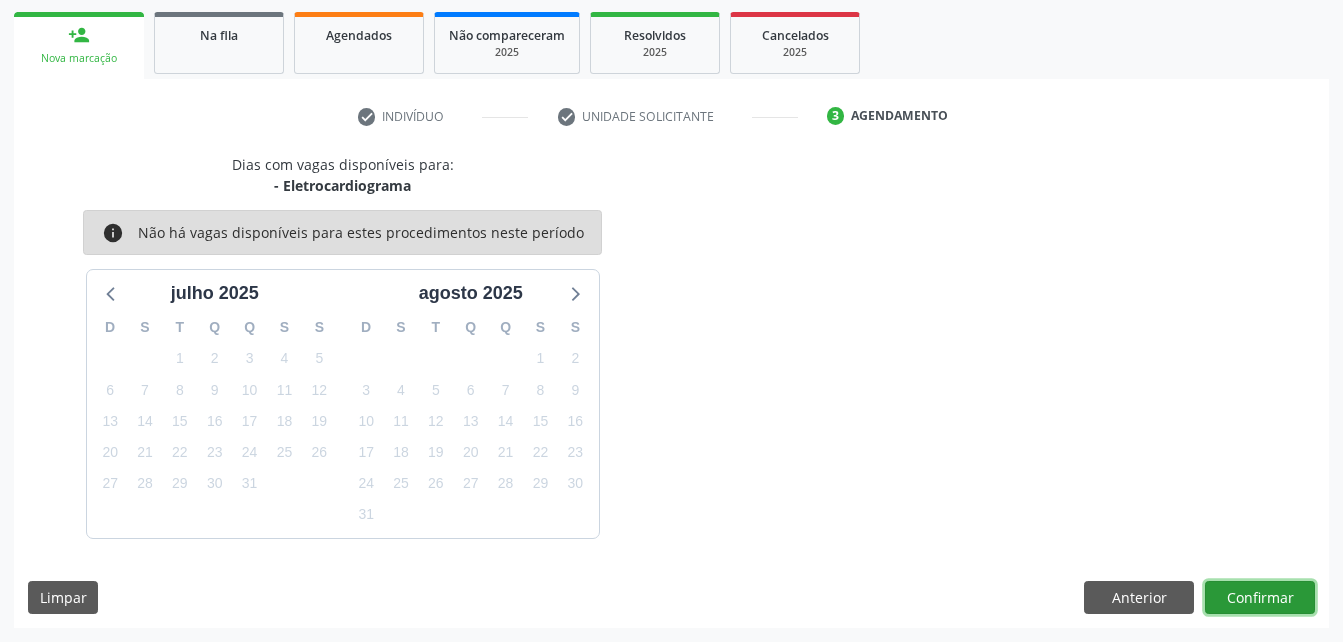 click on "Confirmar" at bounding box center [1260, 598] 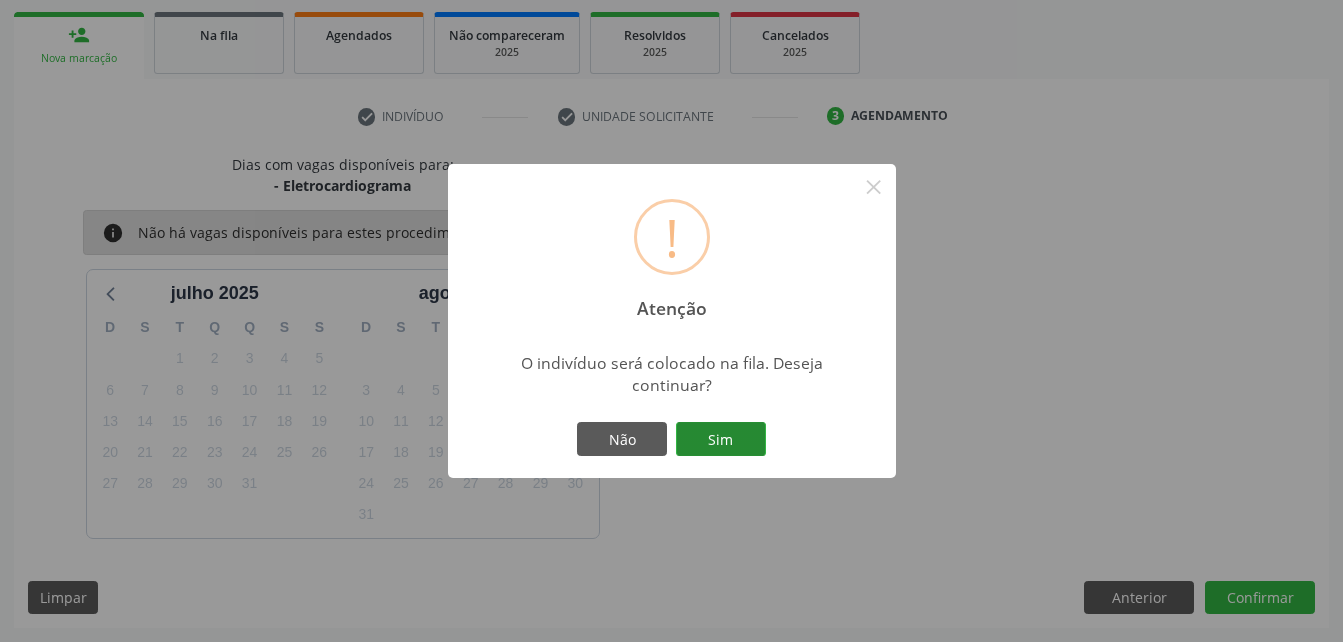 click on "Sim" at bounding box center (721, 439) 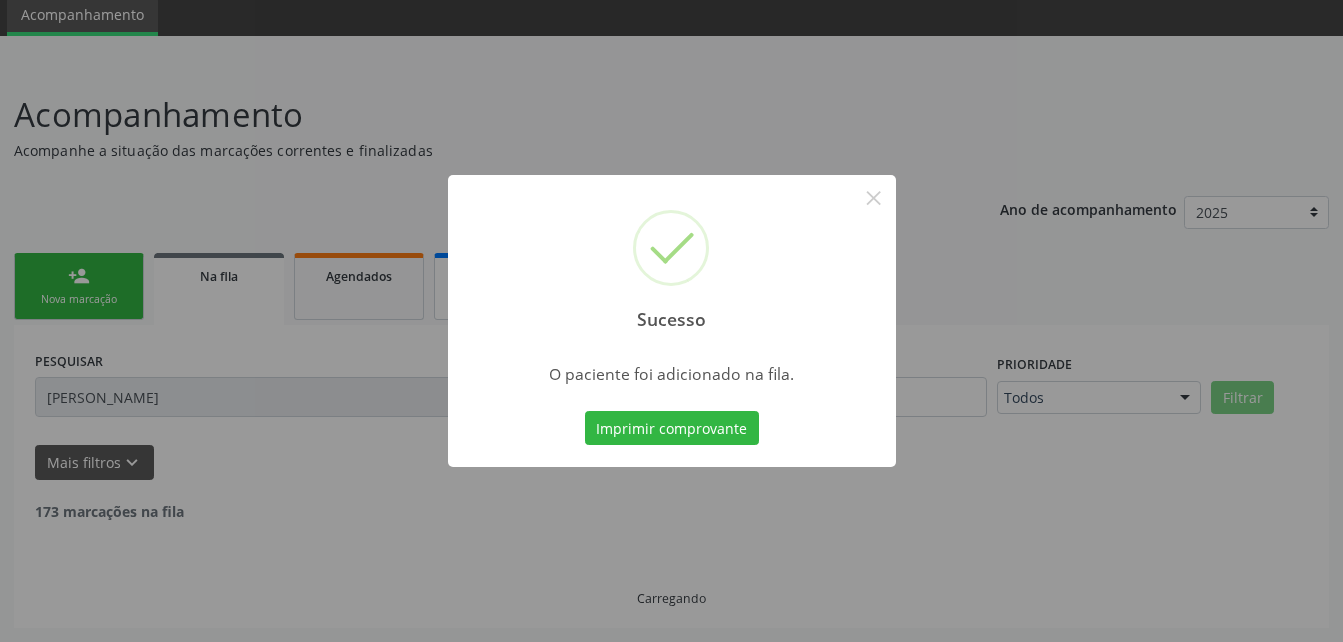 scroll, scrollTop: 10, scrollLeft: 0, axis: vertical 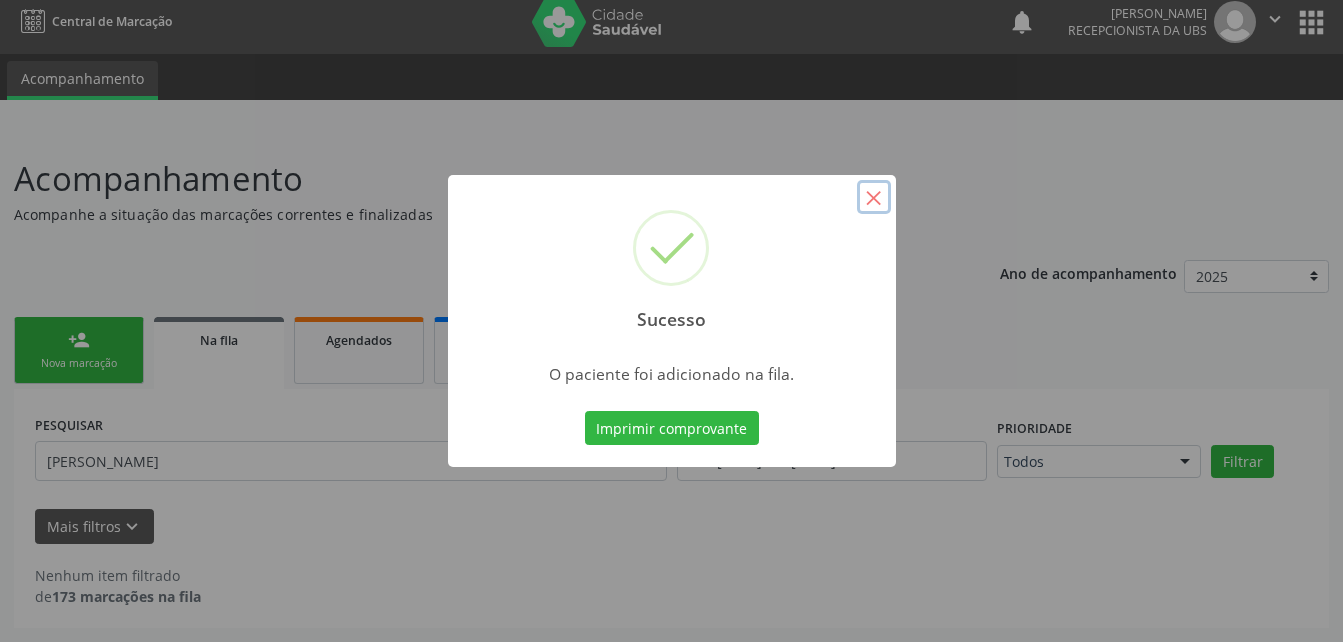 click on "×" at bounding box center (874, 197) 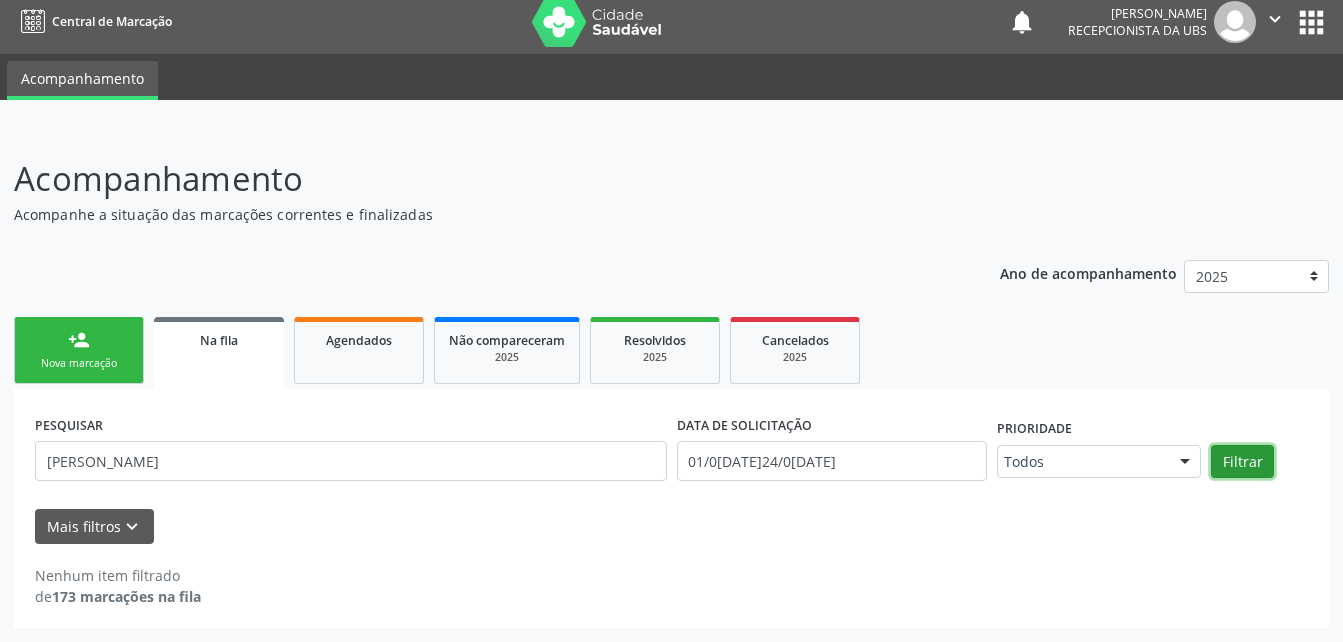 click on "Filtrar" at bounding box center [1242, 462] 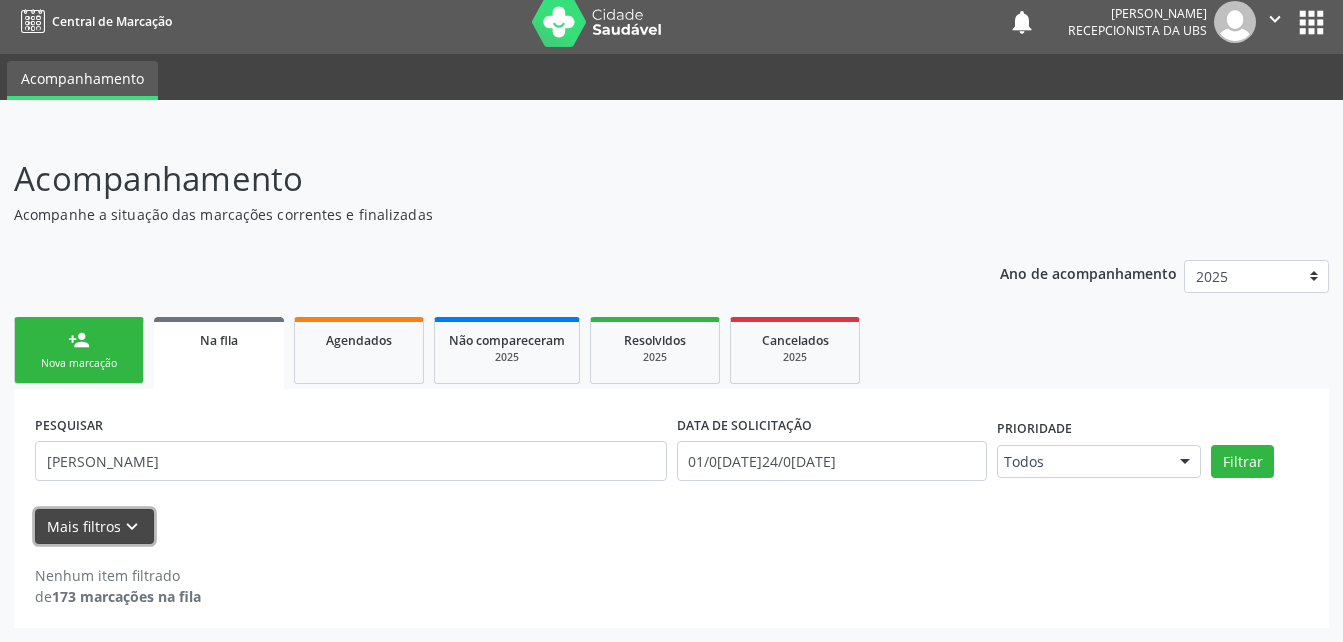 click on "Mais filtros
keyboard_arrow_down" at bounding box center (94, 526) 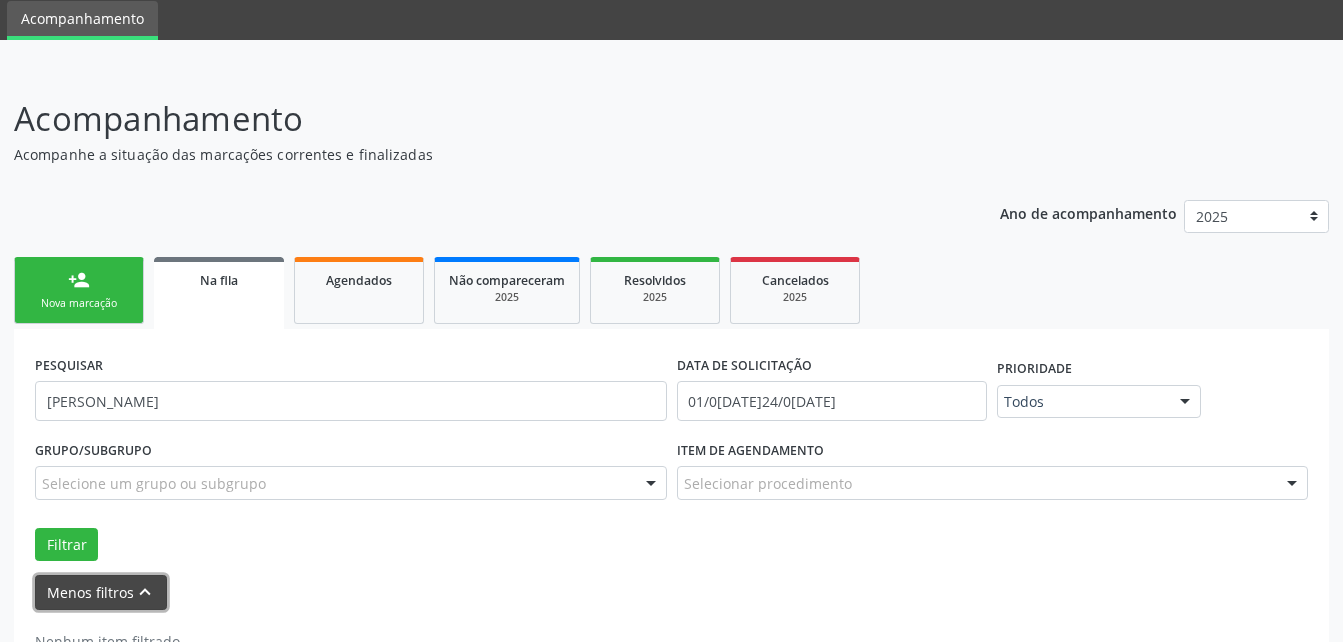scroll, scrollTop: 136, scrollLeft: 0, axis: vertical 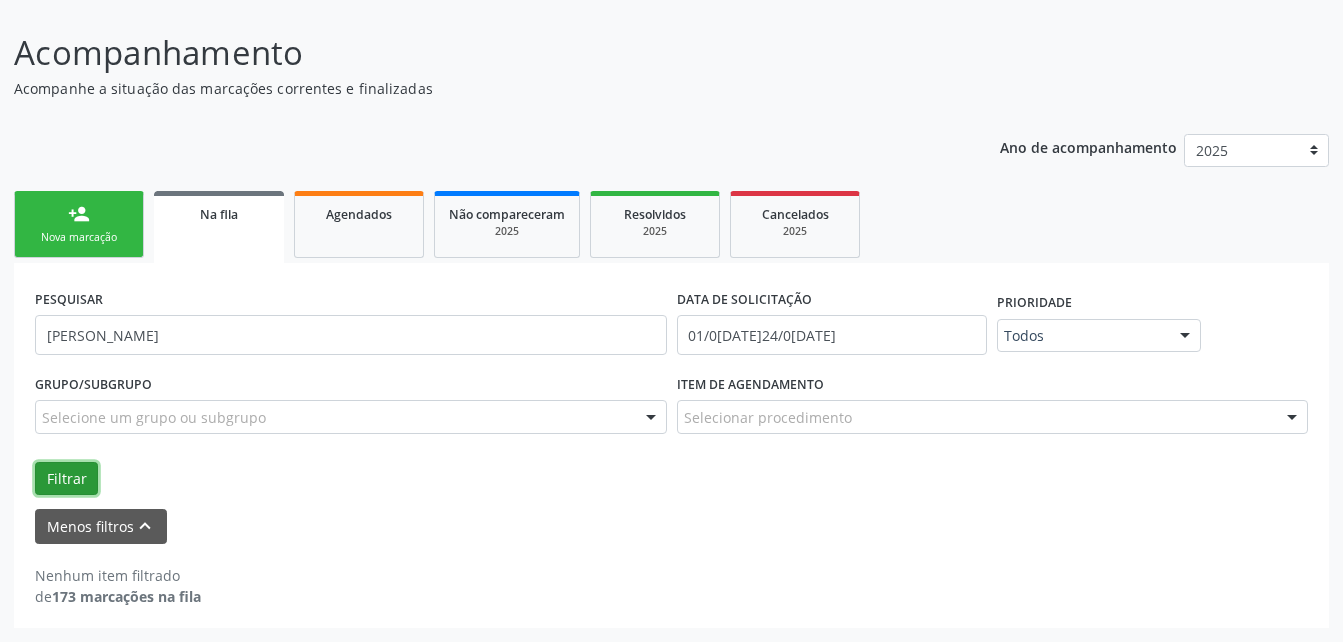 click on "Filtrar" at bounding box center [66, 479] 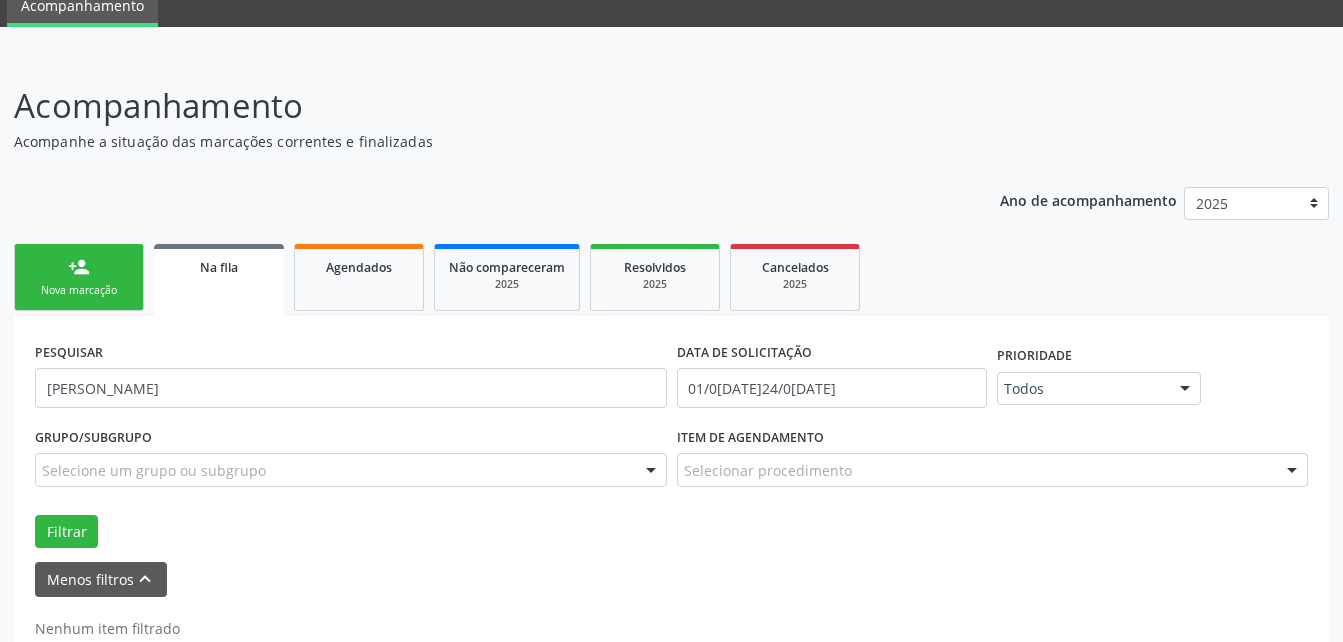 scroll, scrollTop: 36, scrollLeft: 0, axis: vertical 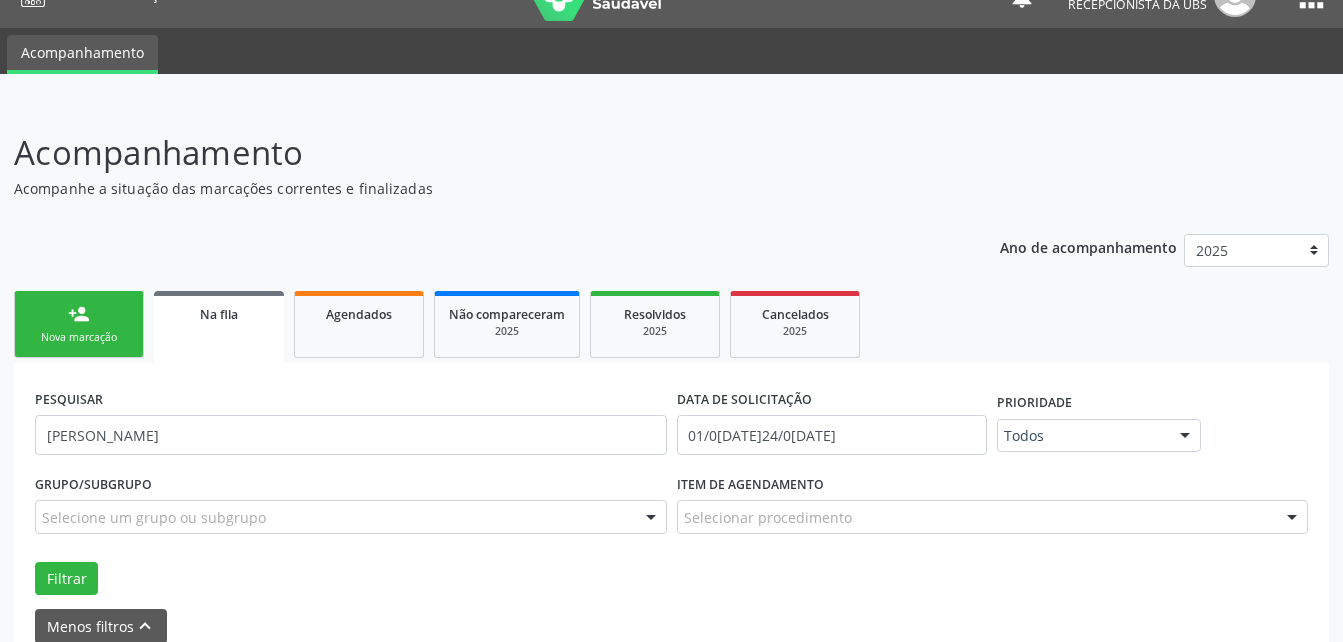 click on "person_add
Nova marcação" at bounding box center [79, 324] 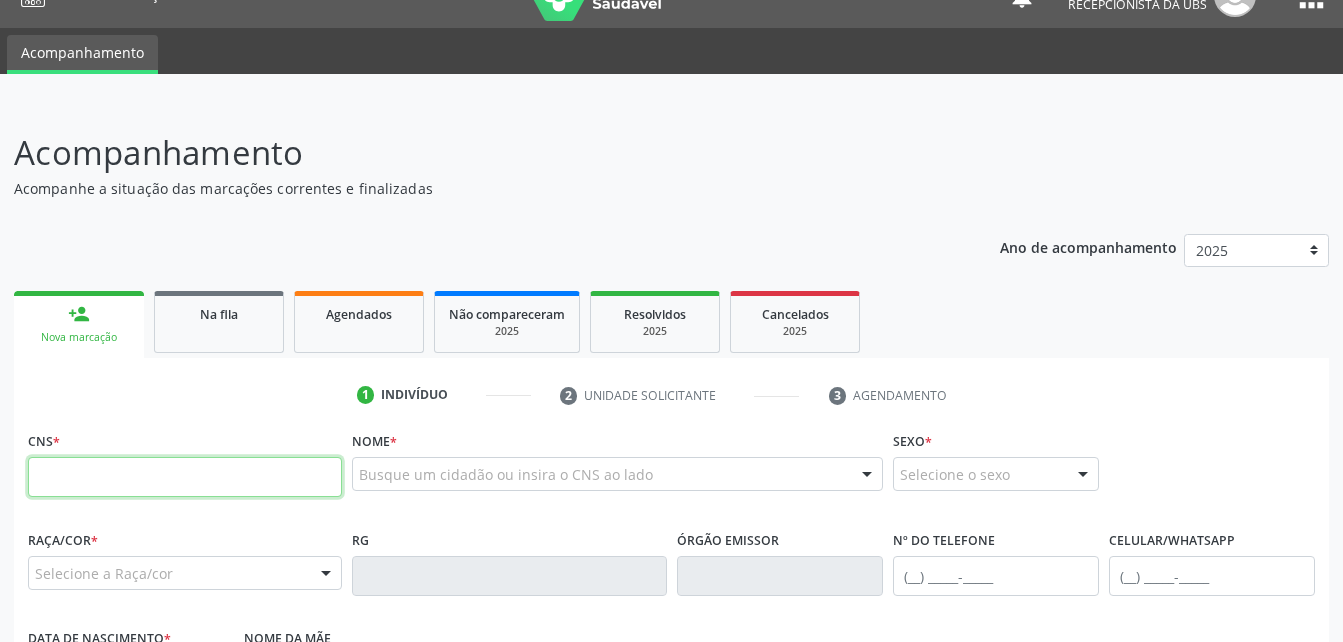click at bounding box center [185, 477] 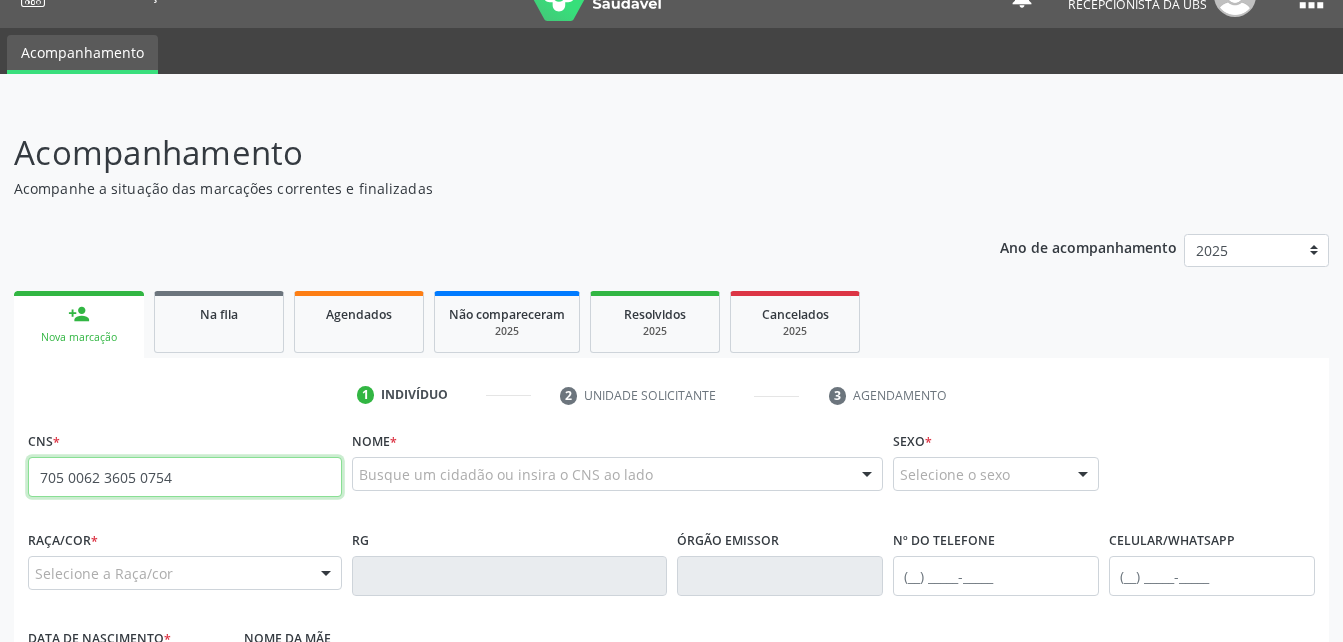 type on "705 0062 3605 0754" 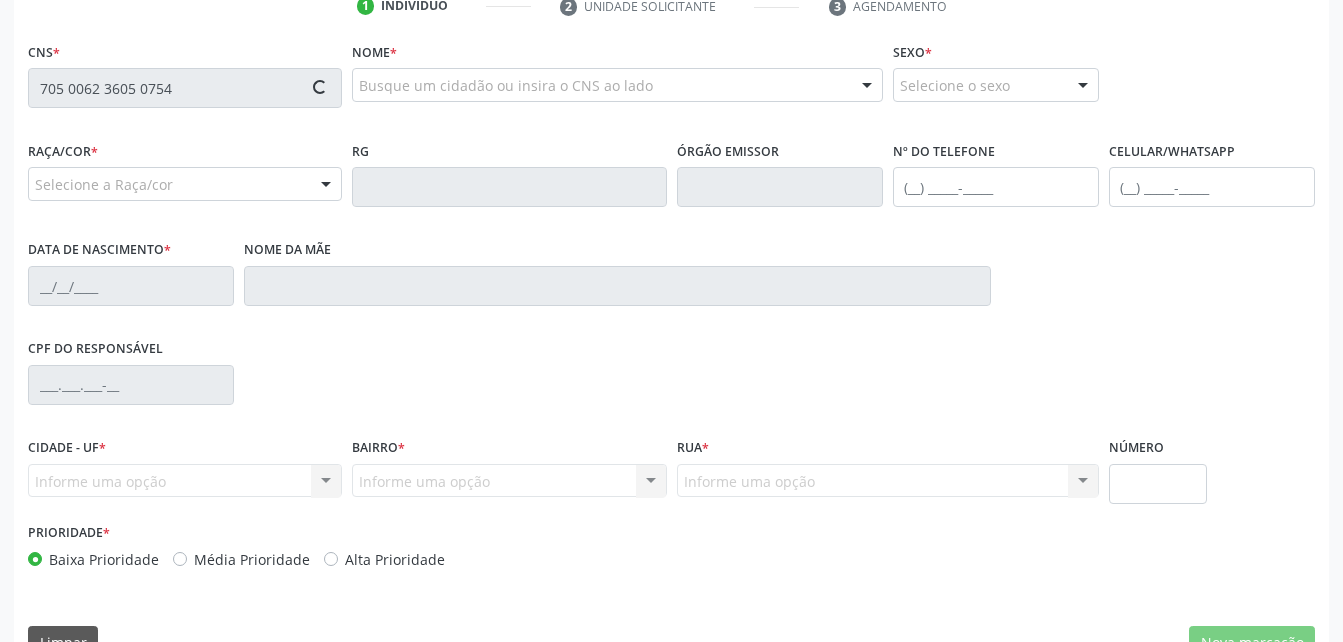 scroll, scrollTop: 436, scrollLeft: 0, axis: vertical 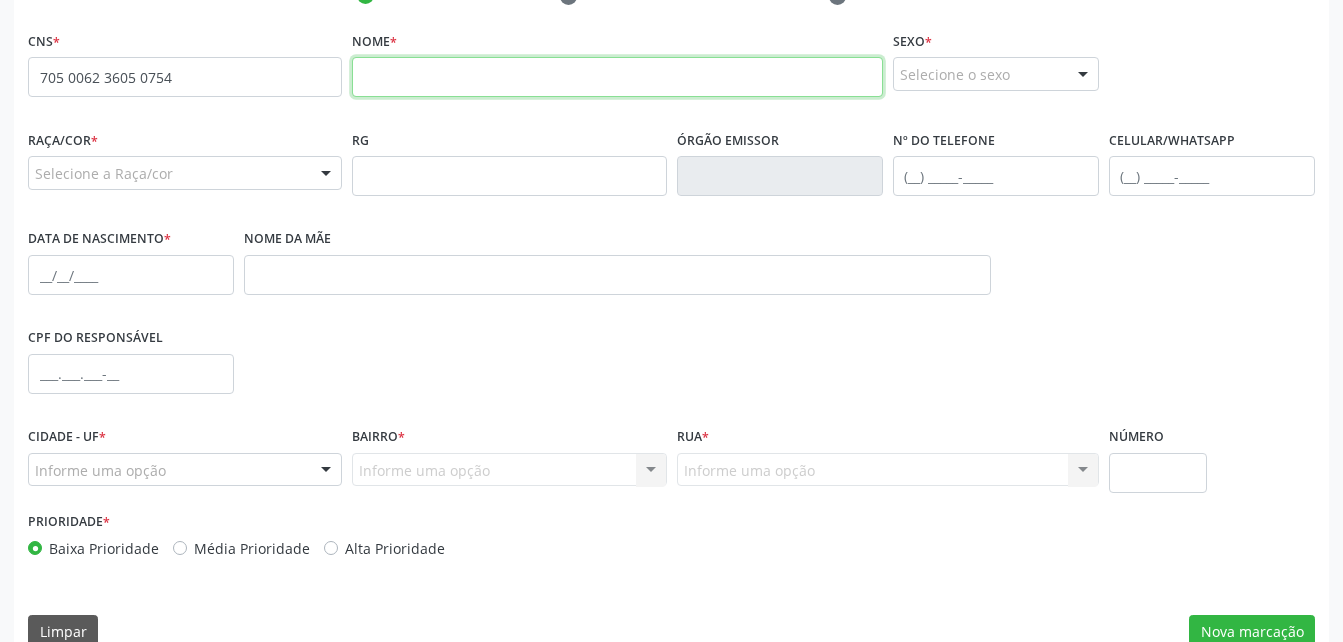 drag, startPoint x: 474, startPoint y: 67, endPoint x: 336, endPoint y: 64, distance: 138.03261 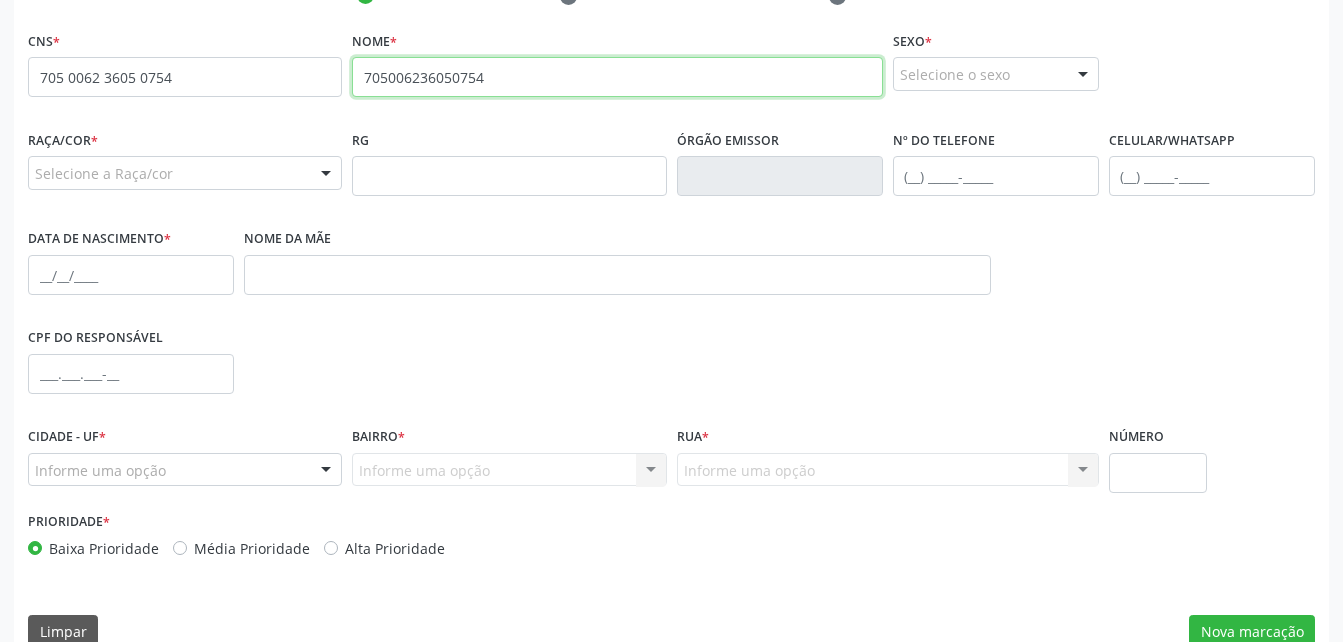 type on "705006236050754" 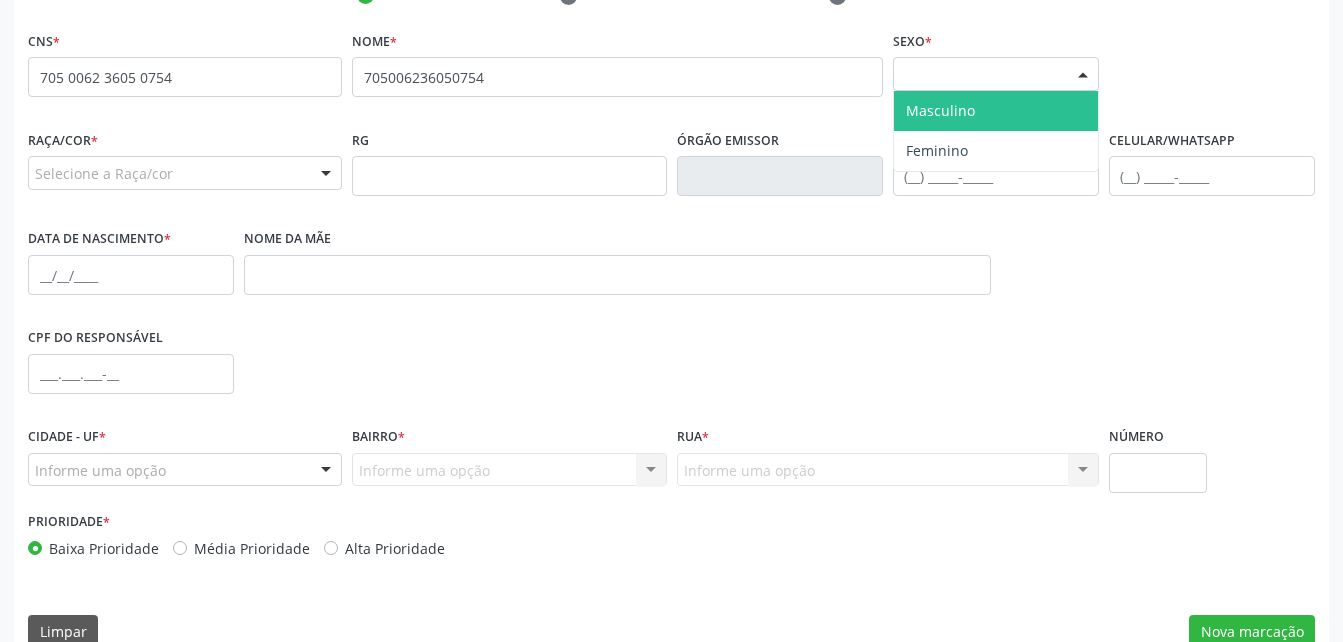 click at bounding box center (1083, 75) 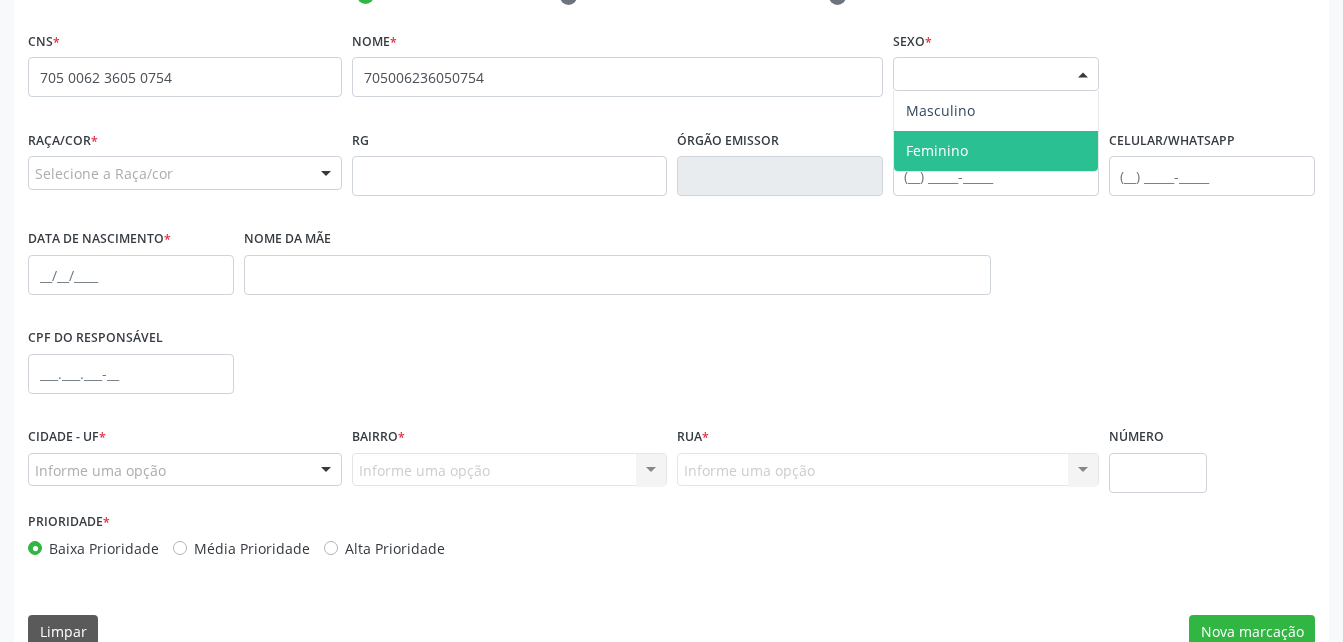click on "Feminino" at bounding box center (996, 151) 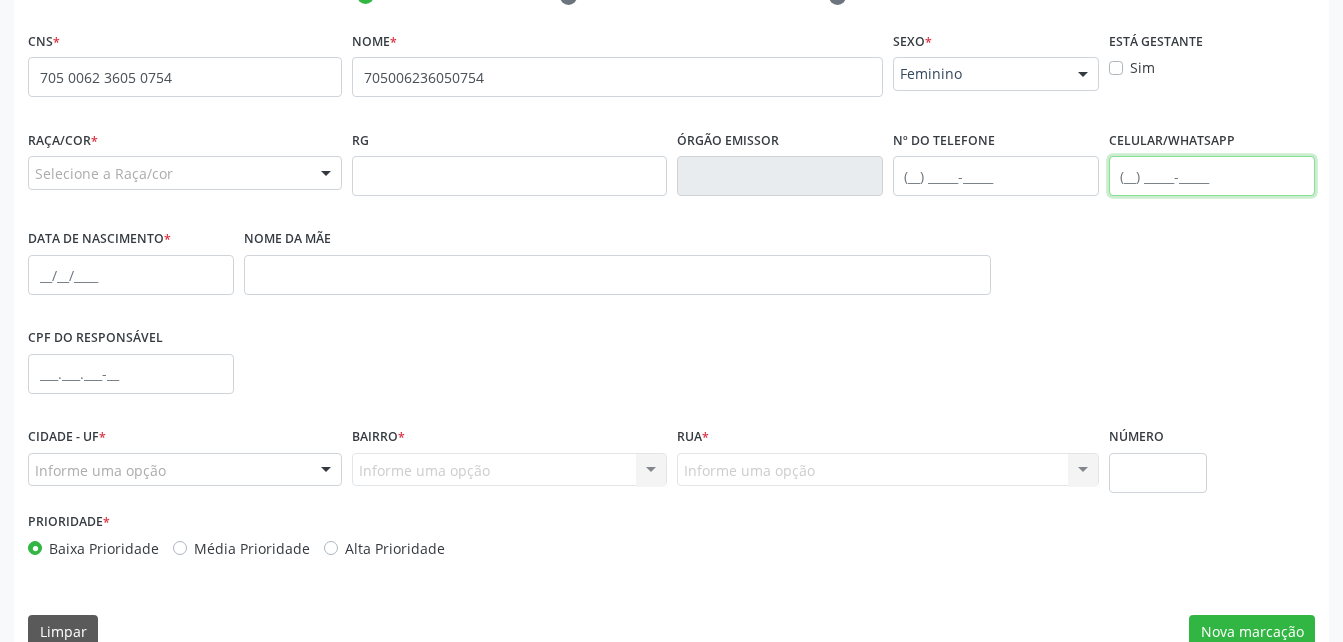 click at bounding box center [1212, 176] 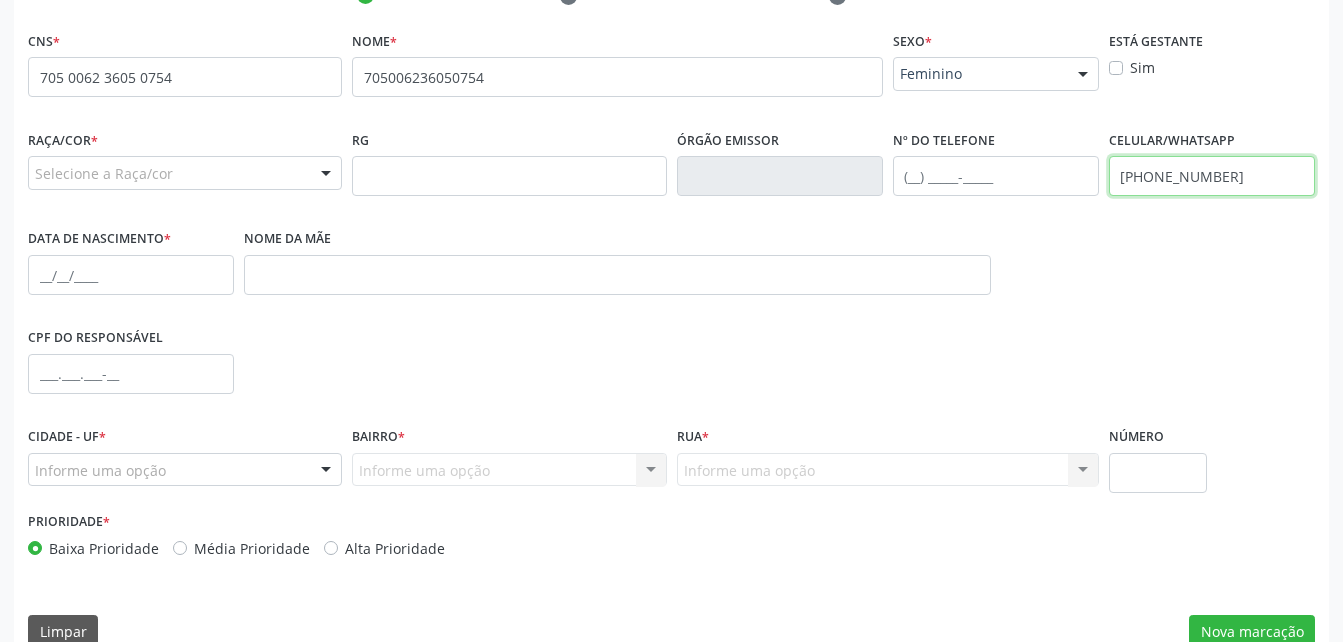 type on "[PHONE_NUMBER]" 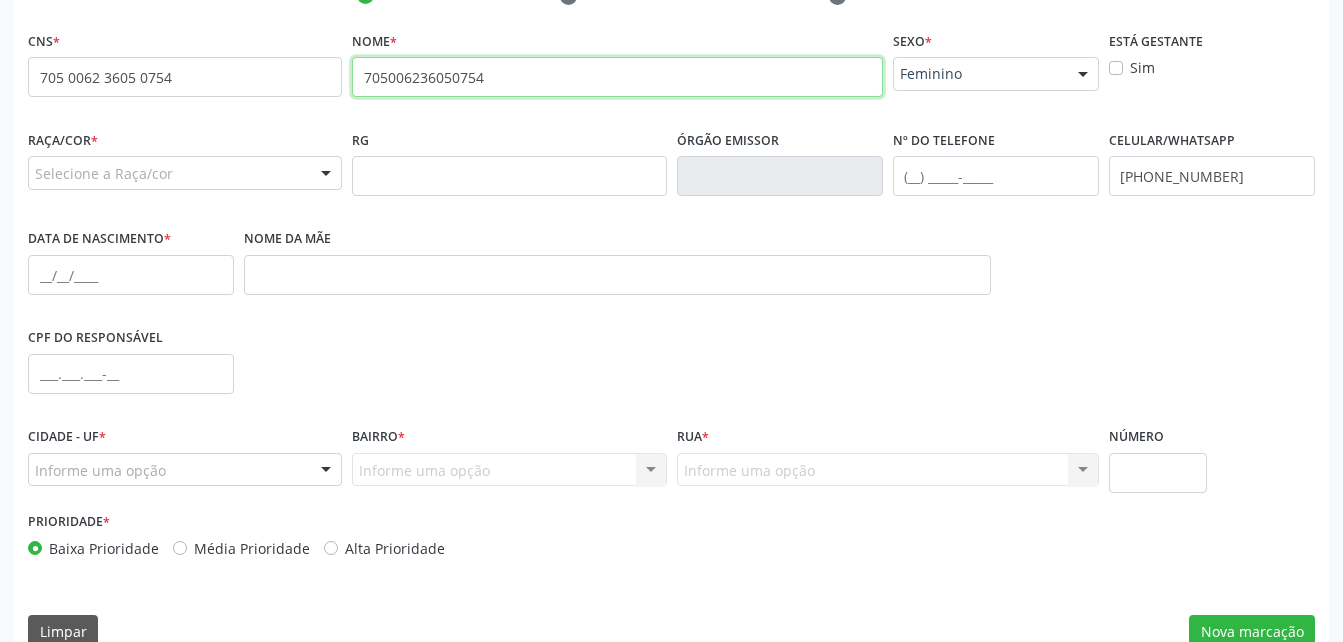 click on "705006236050754" at bounding box center [617, 77] 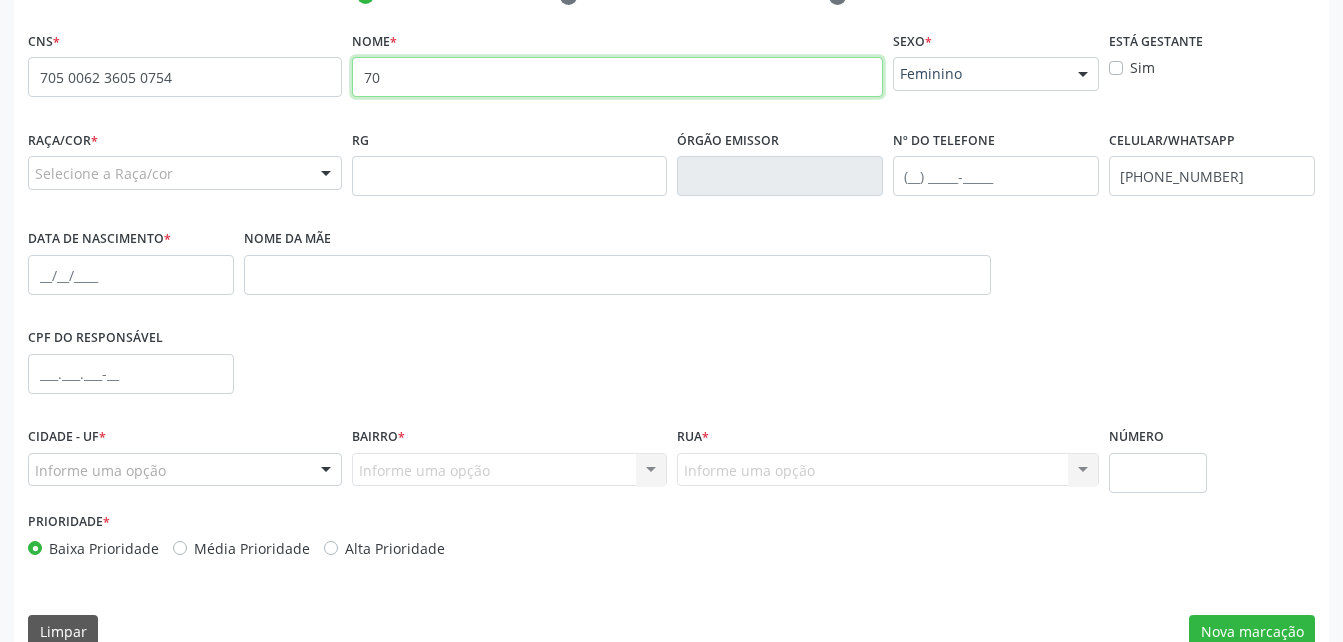 type on "7" 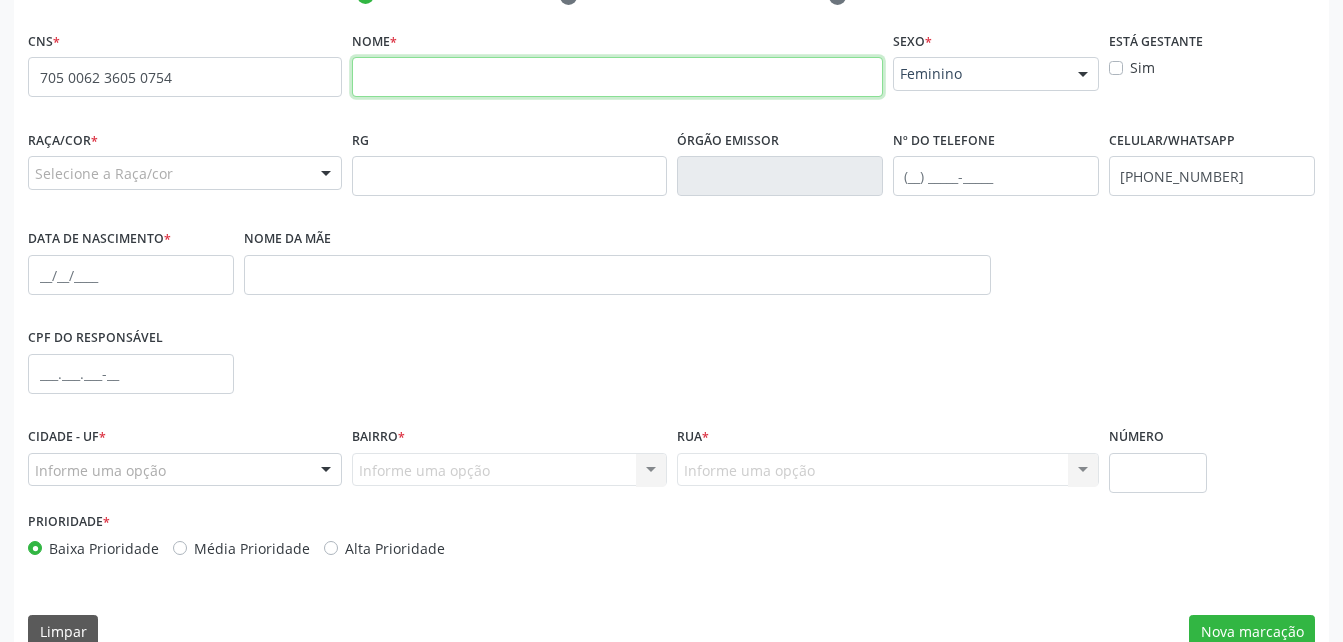 click at bounding box center [617, 77] 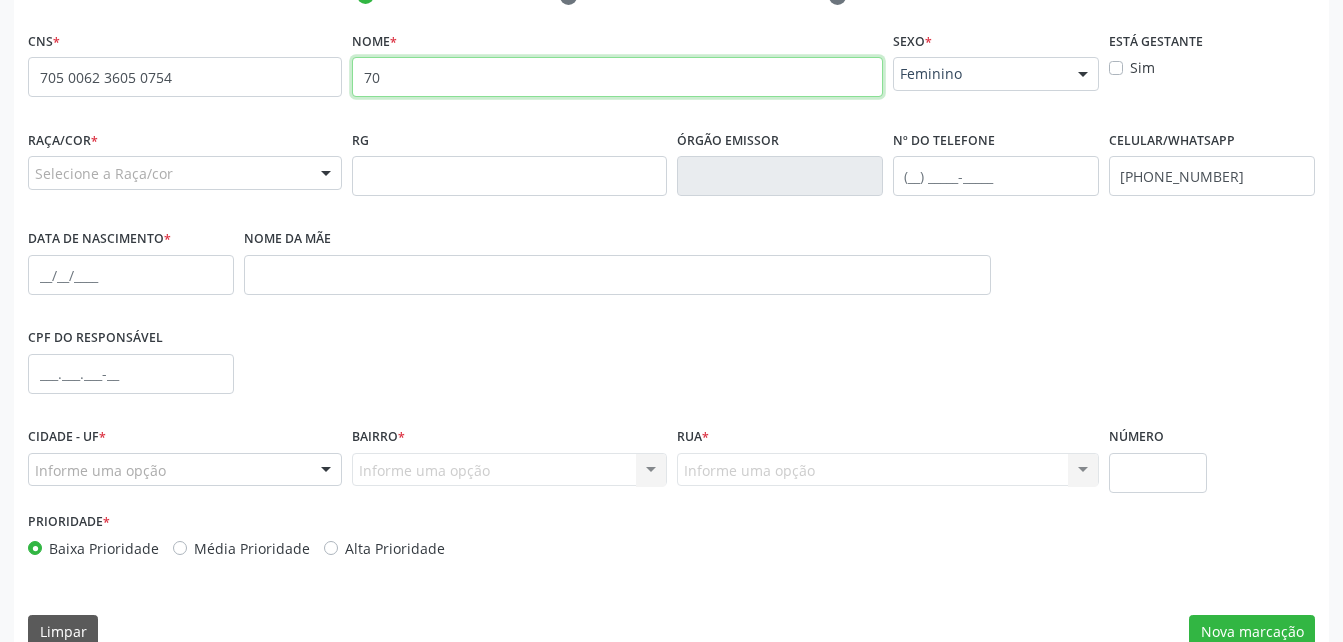 type on "7" 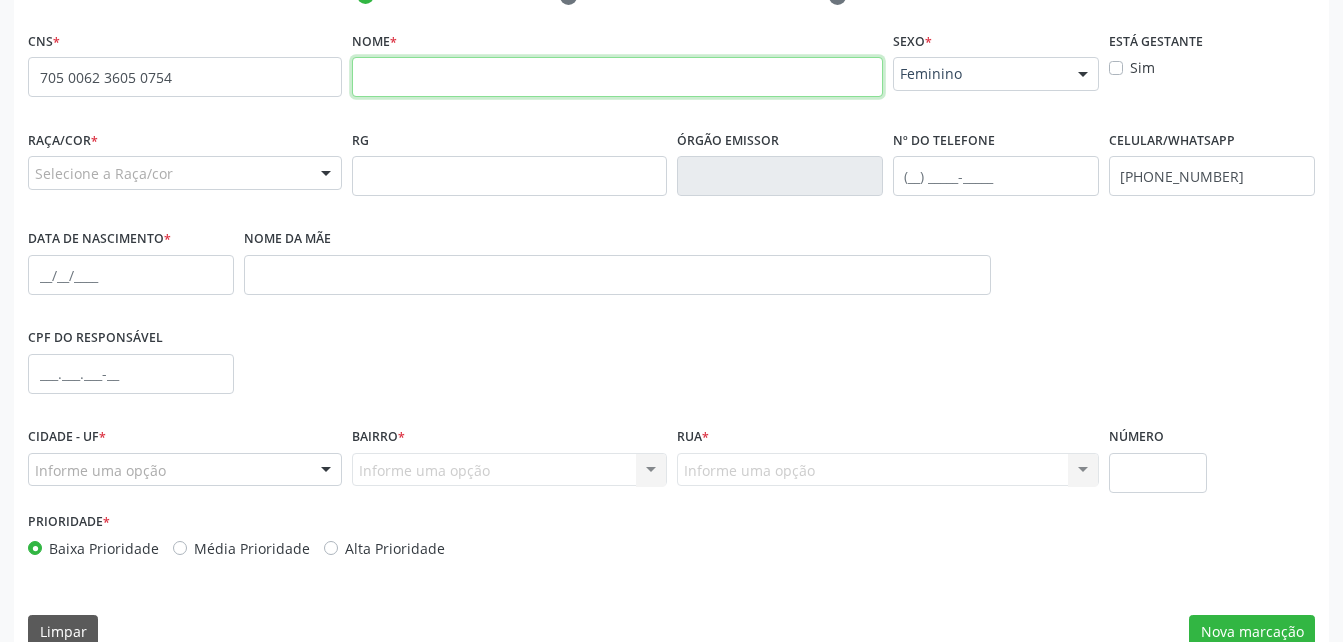 click at bounding box center (617, 77) 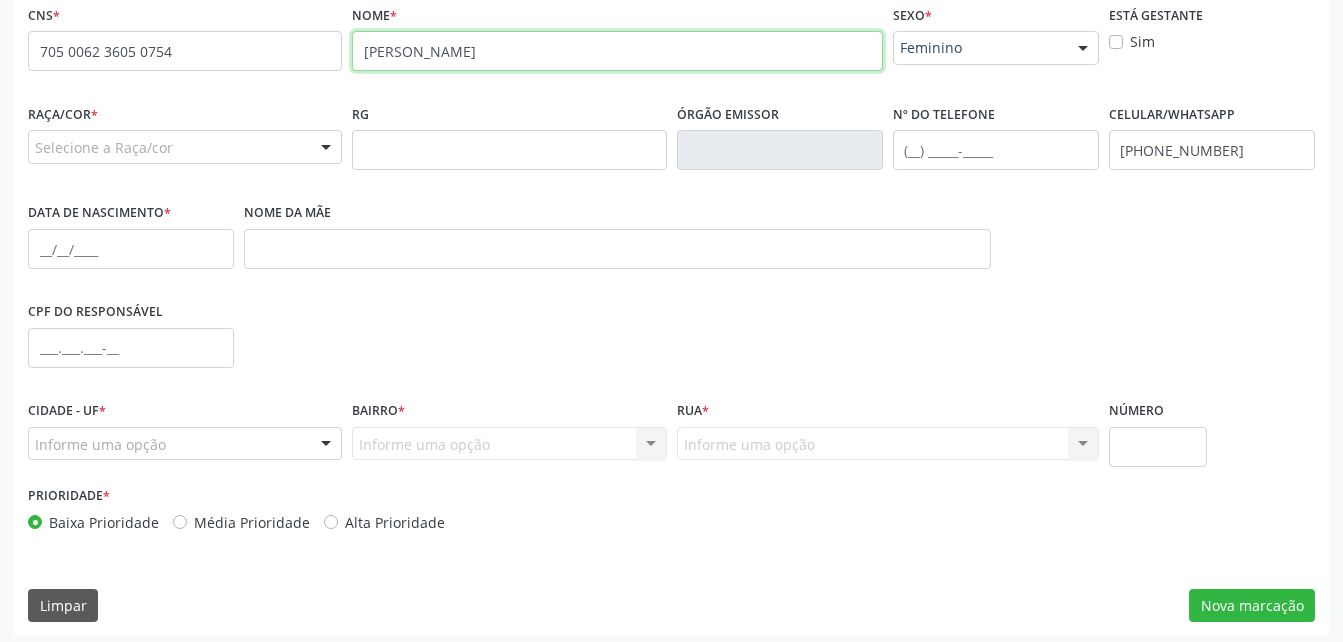 scroll, scrollTop: 470, scrollLeft: 0, axis: vertical 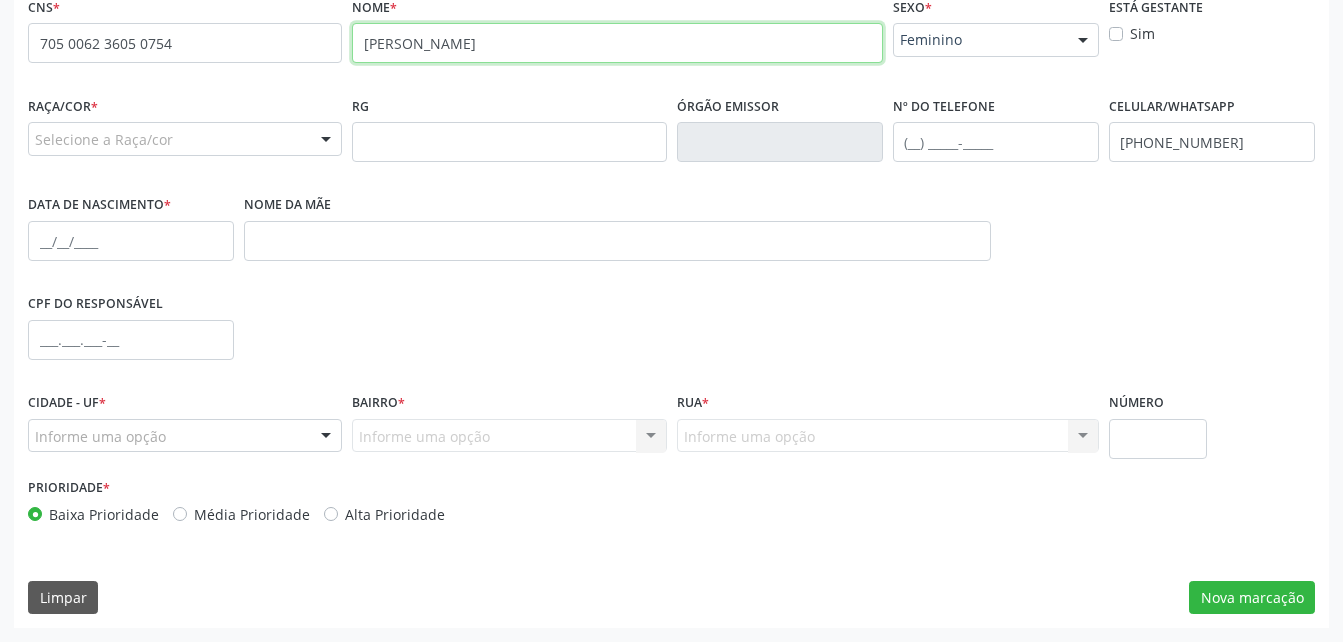 type on "[PERSON_NAME]" 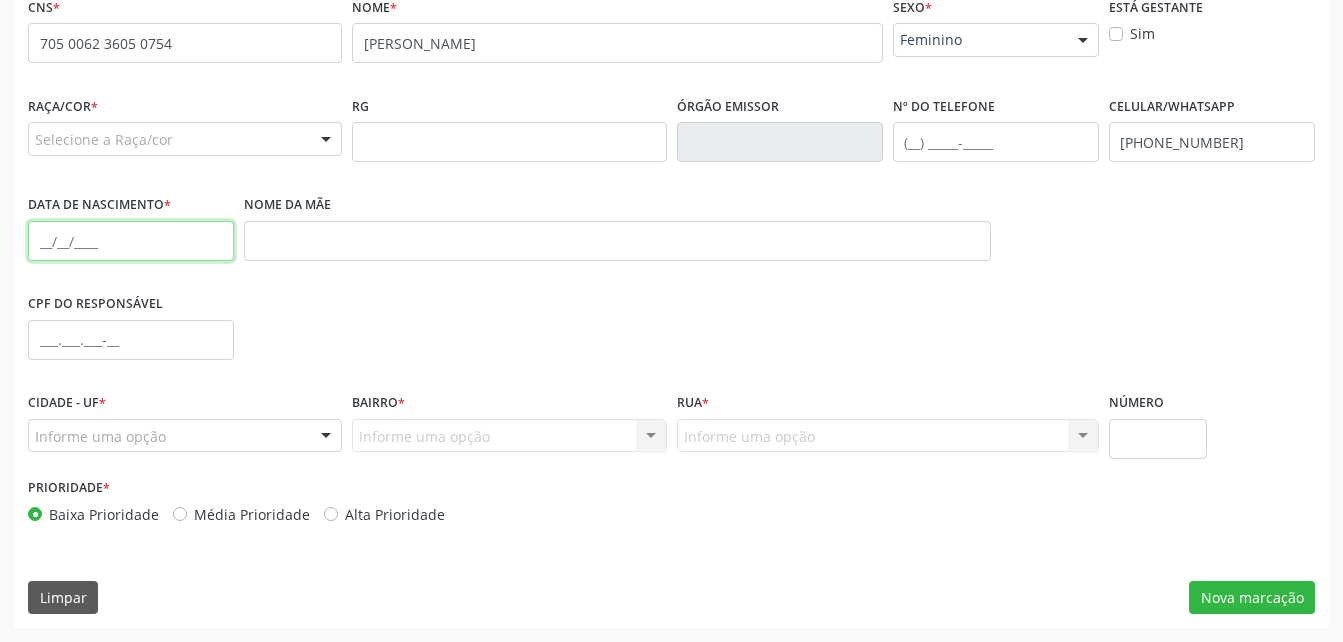 drag, startPoint x: 168, startPoint y: 242, endPoint x: 66, endPoint y: 1, distance: 261.69638 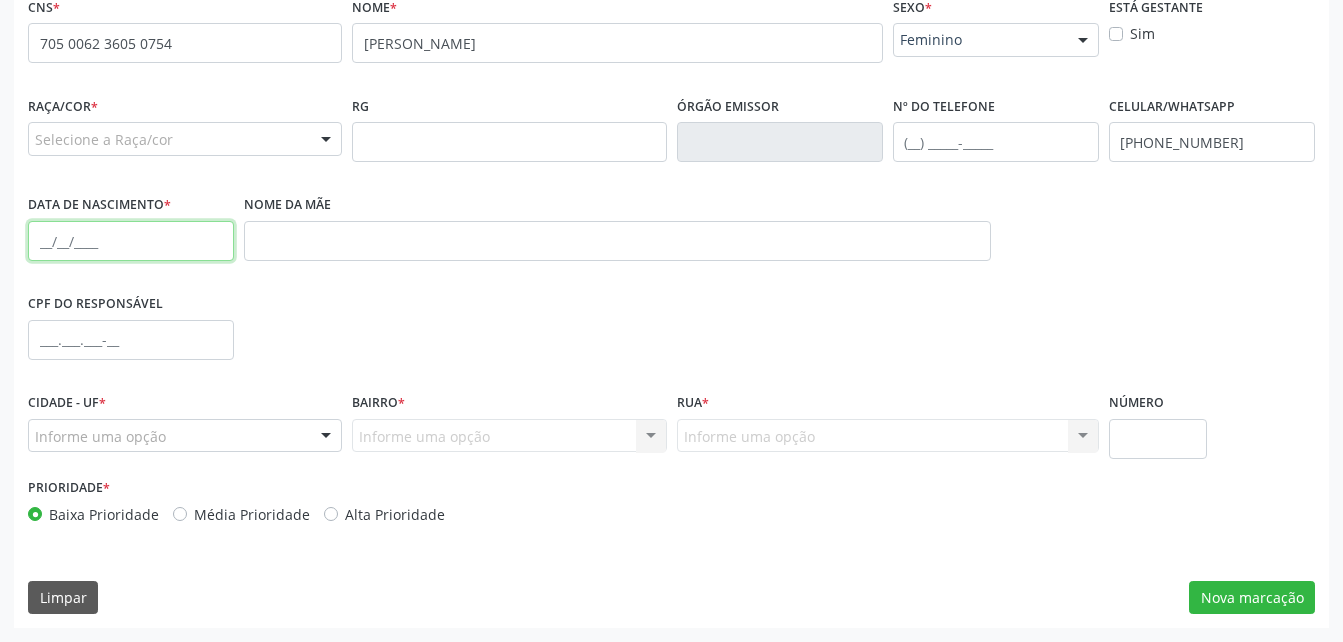 click at bounding box center [131, 241] 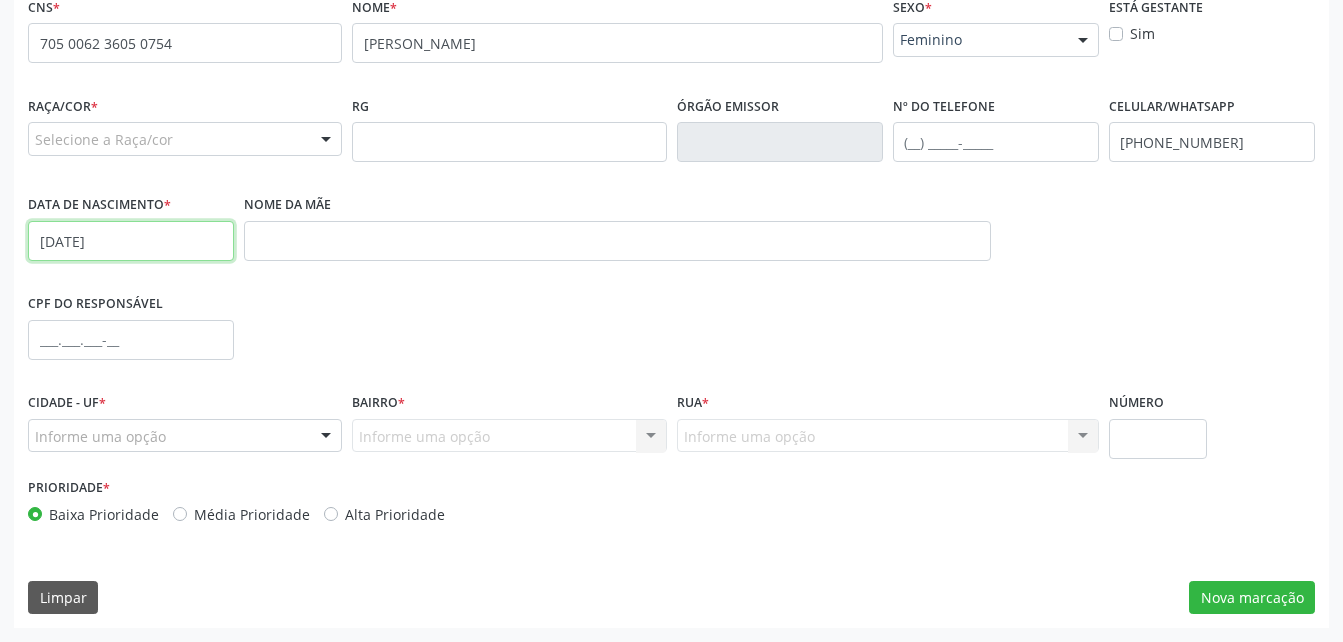 type on "[DATE]" 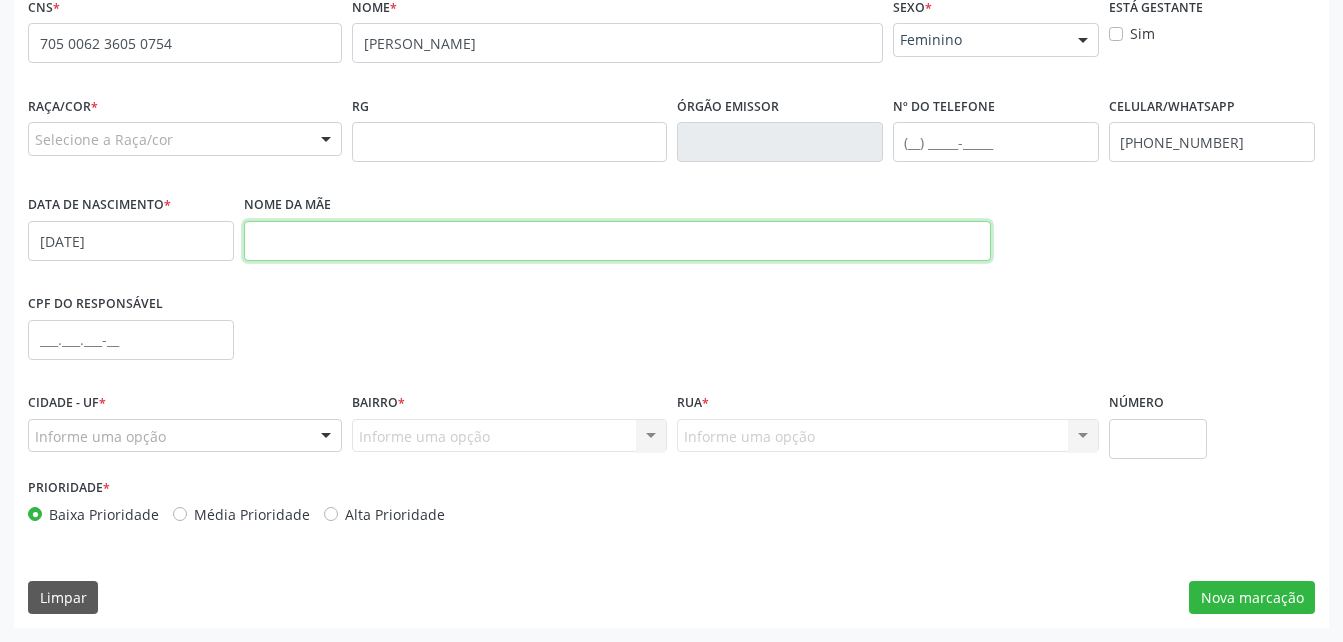 click at bounding box center [617, 241] 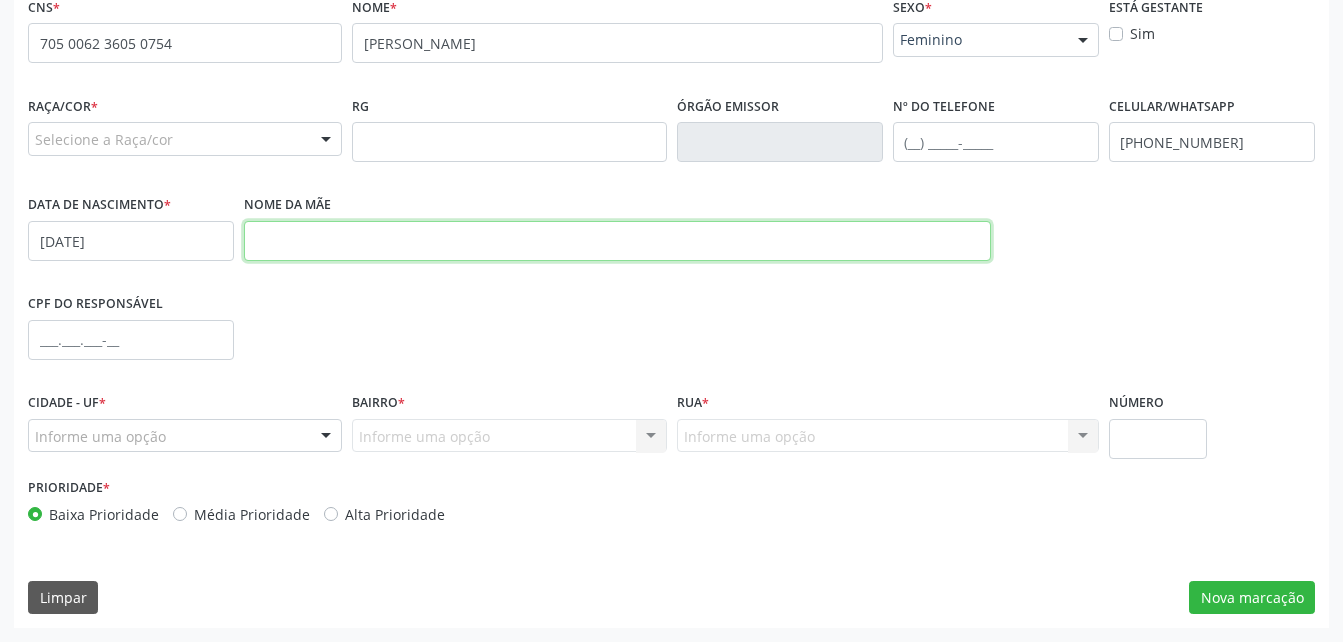 click at bounding box center [617, 241] 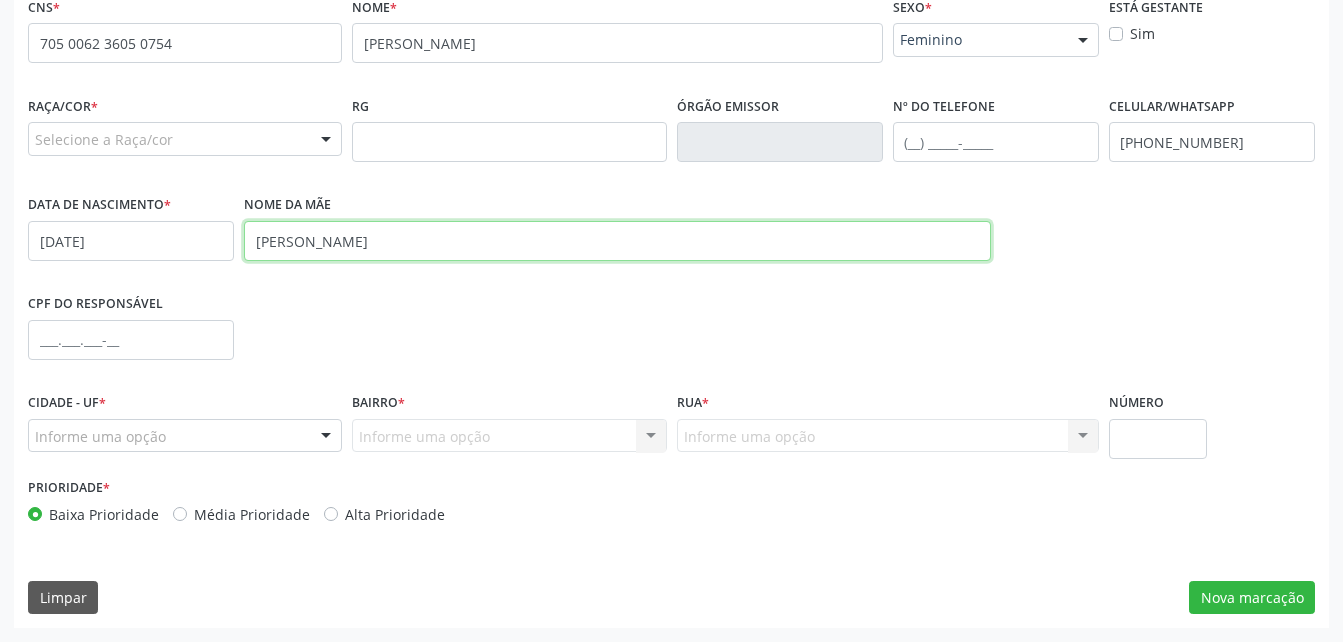type on "[PERSON_NAME]" 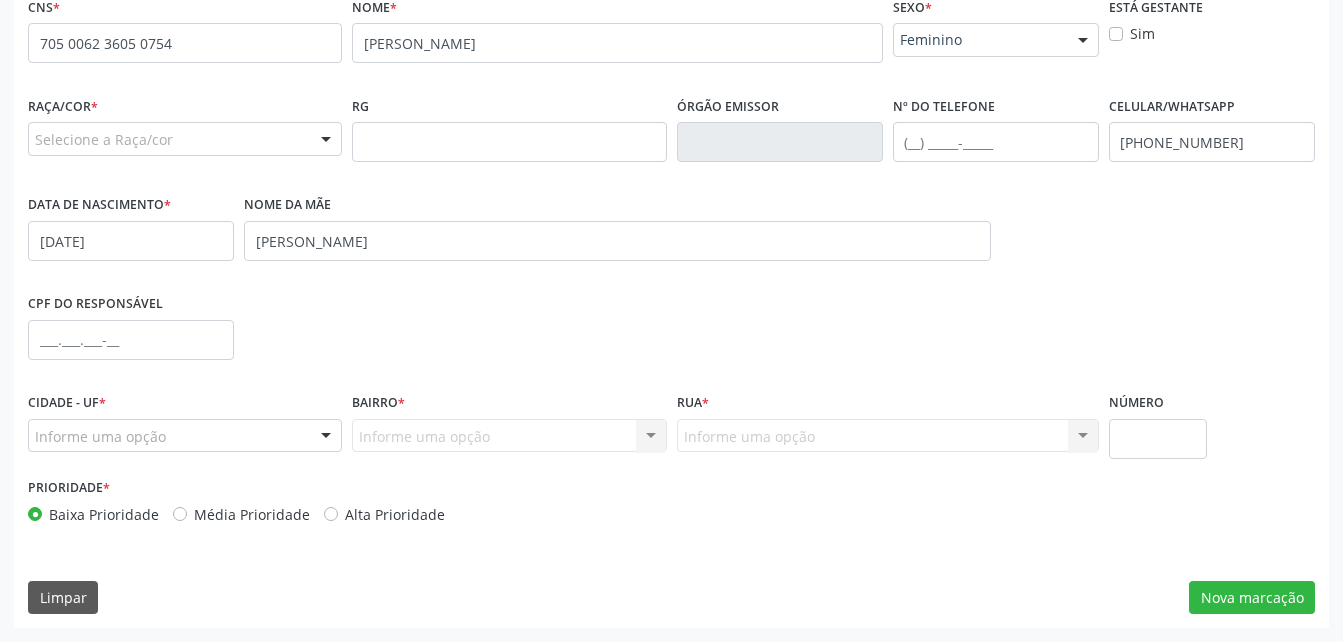 click on "Informe uma opção" at bounding box center [185, 436] 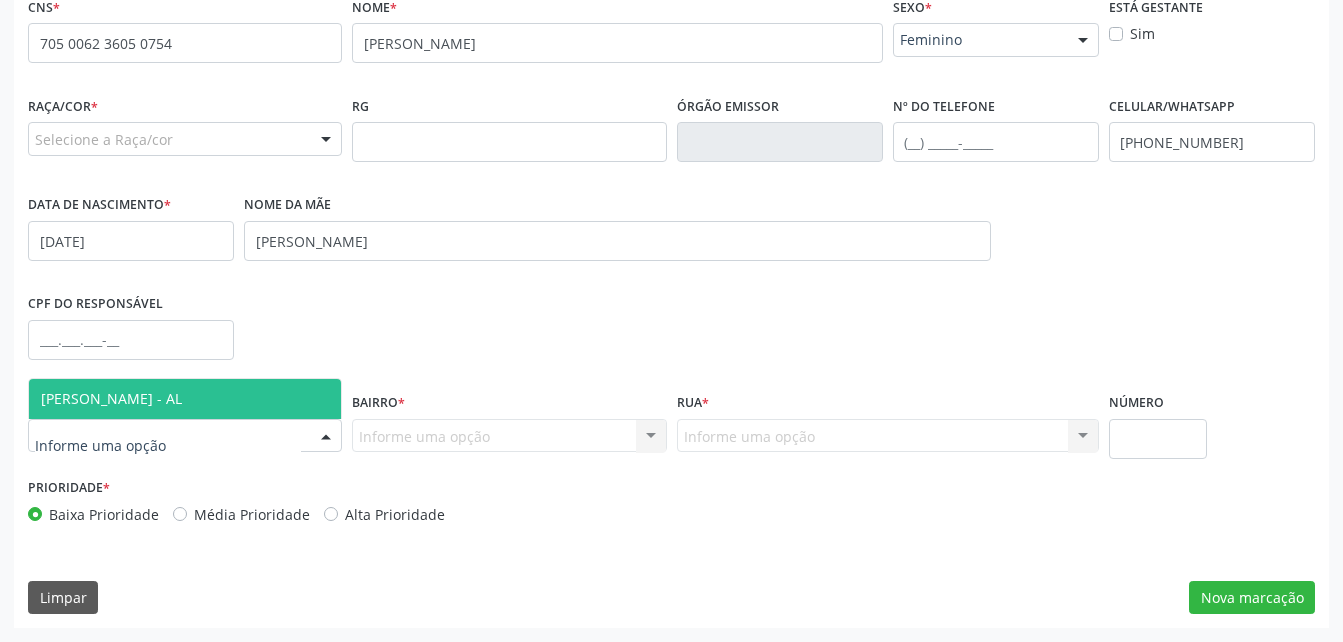 drag, startPoint x: 259, startPoint y: 402, endPoint x: 515, endPoint y: 452, distance: 260.83713 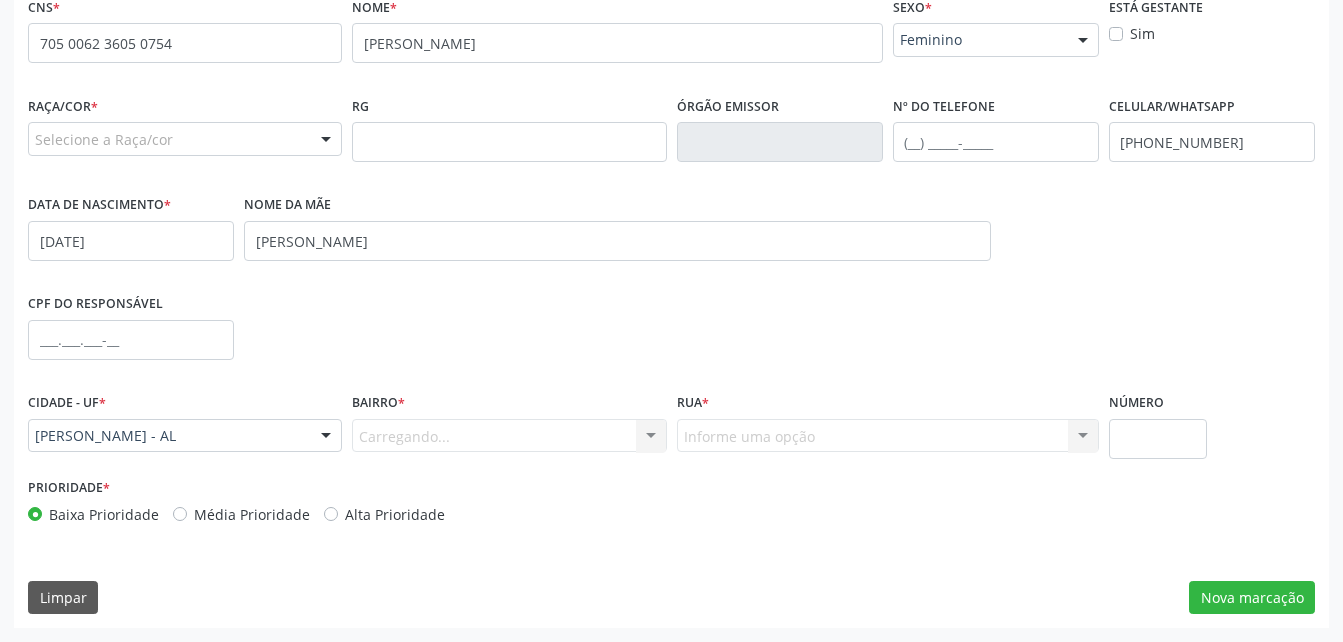 click on "Bairro
*
[GEOGRAPHIC_DATA]...
Nenhum resultado encontrado para: "   "
Nenhuma opção encontrada. Digite para adicionar." at bounding box center [509, 430] 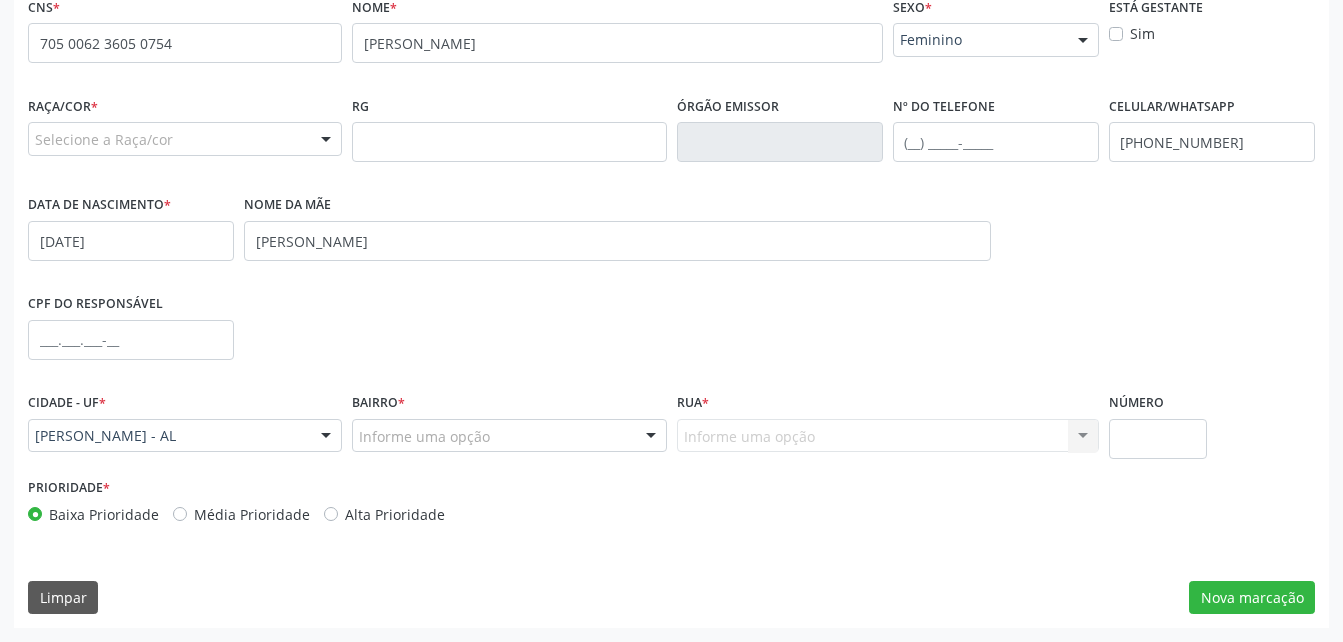 click on "Informe uma opção" at bounding box center [509, 436] 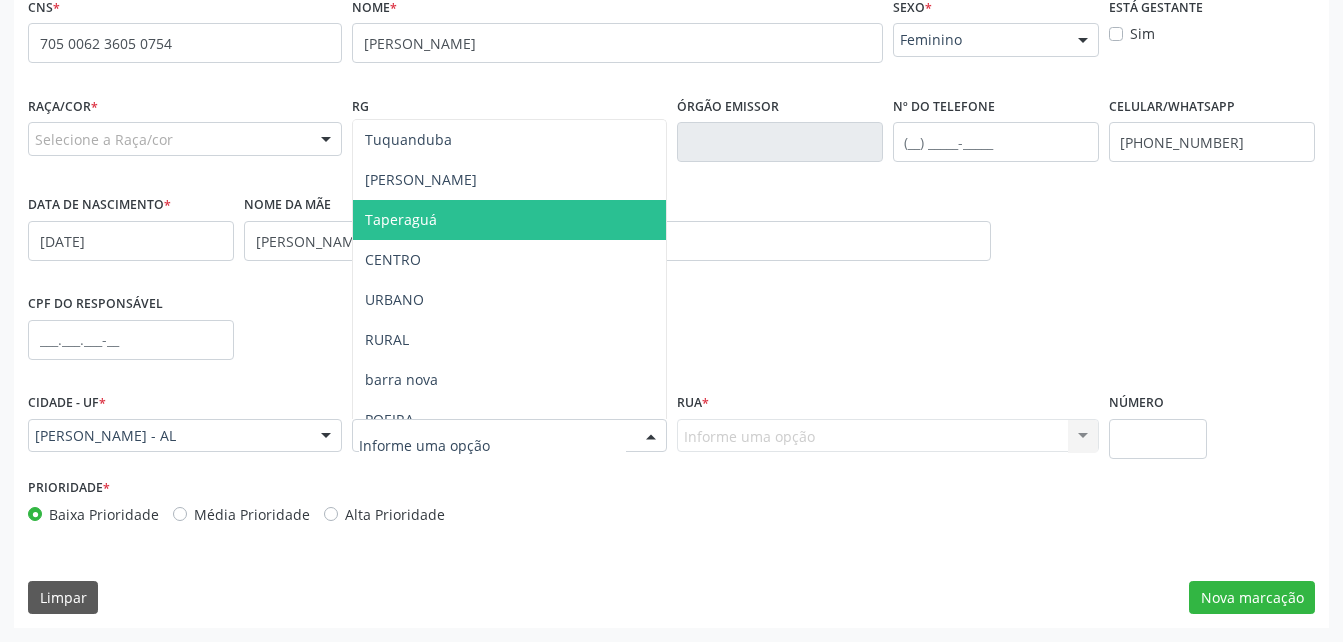 drag, startPoint x: 490, startPoint y: 221, endPoint x: 632, endPoint y: 310, distance: 167.5858 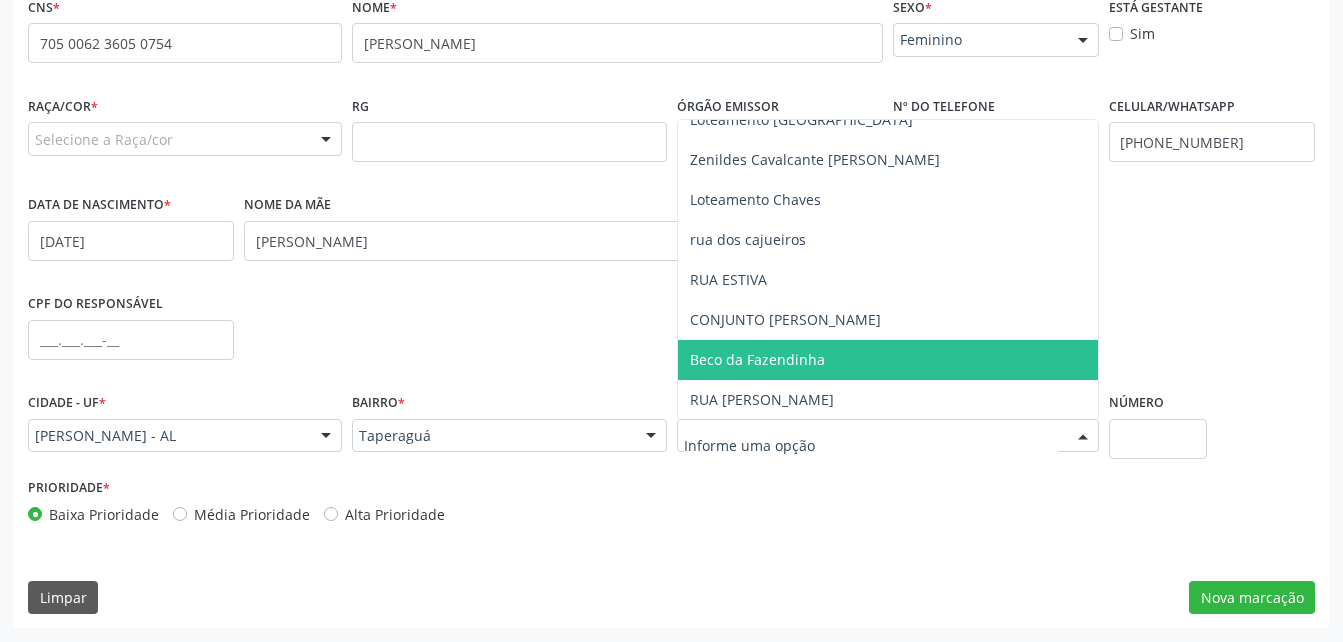 scroll, scrollTop: 541, scrollLeft: 0, axis: vertical 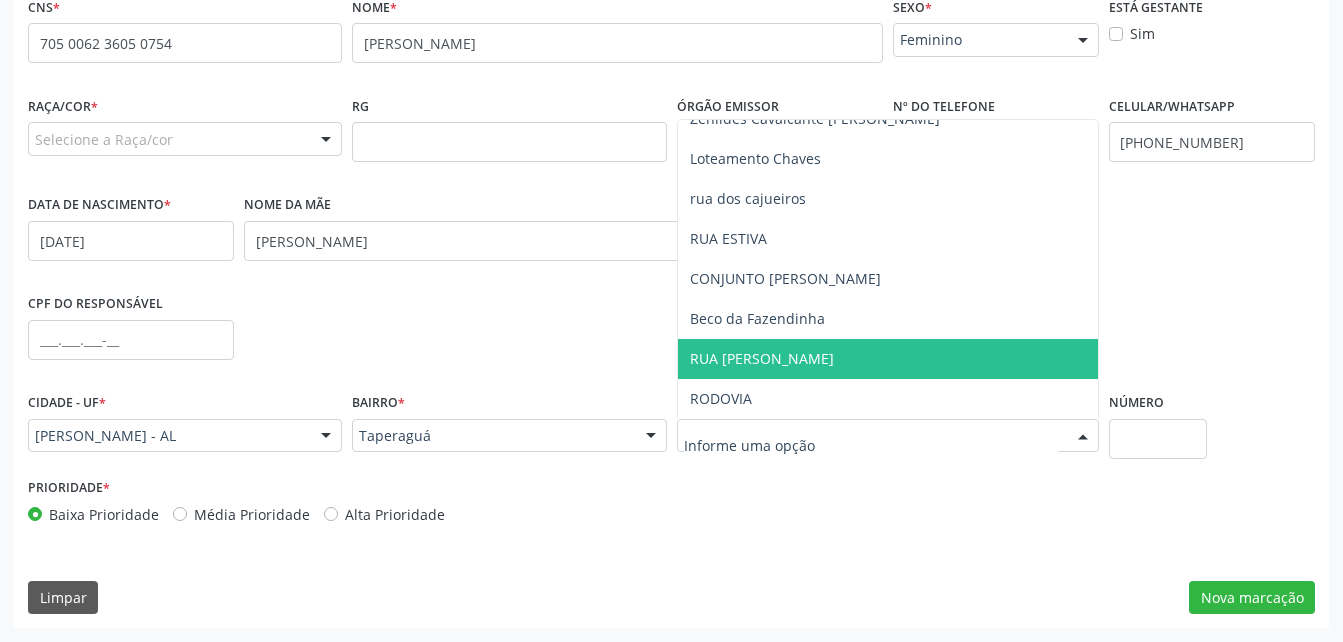 click on "RUA [PERSON_NAME]" at bounding box center [762, 358] 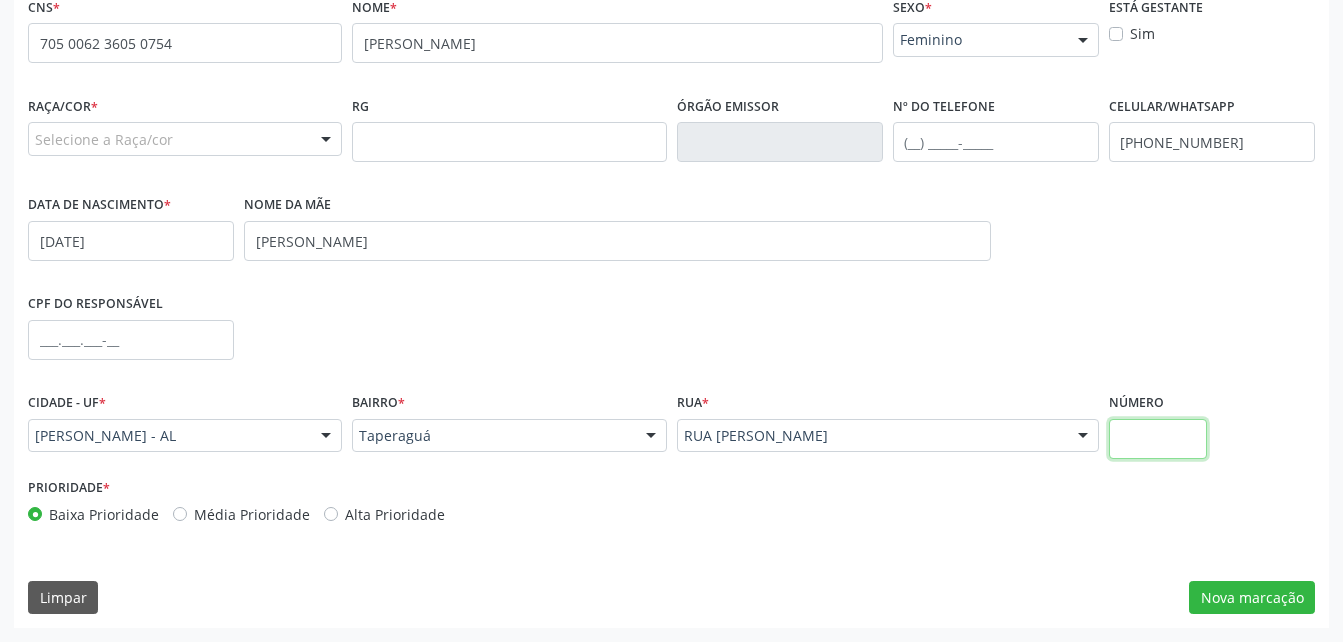 click at bounding box center [1158, 439] 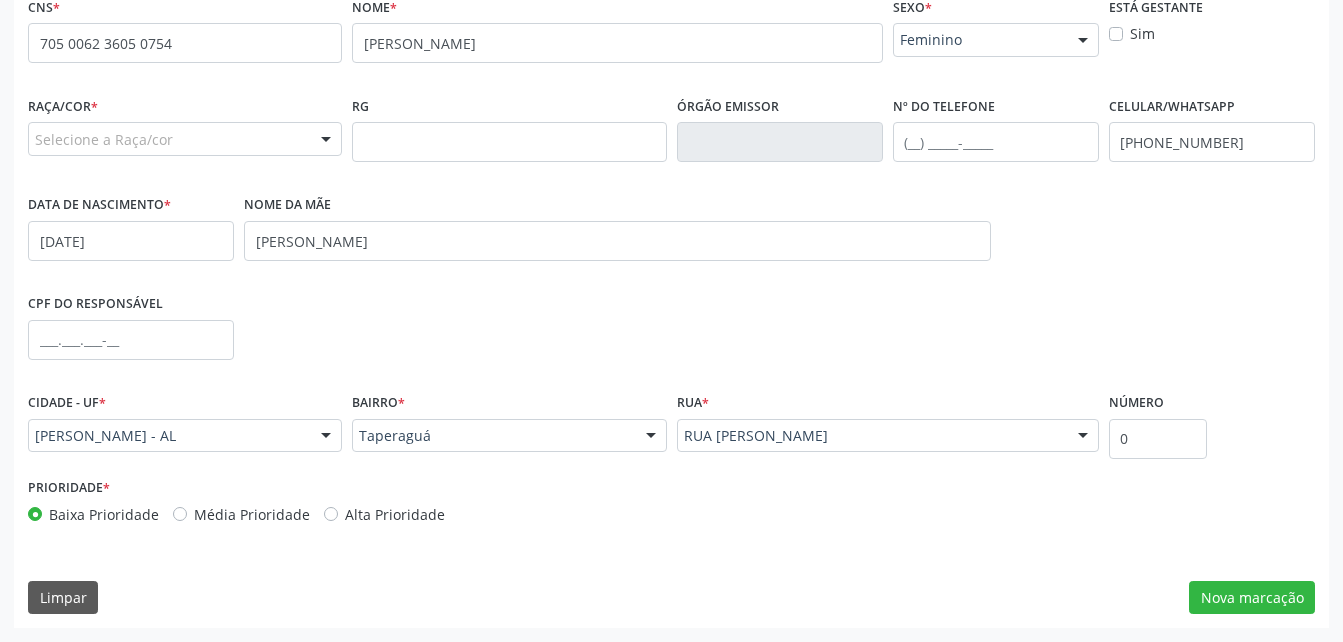 type on "0" 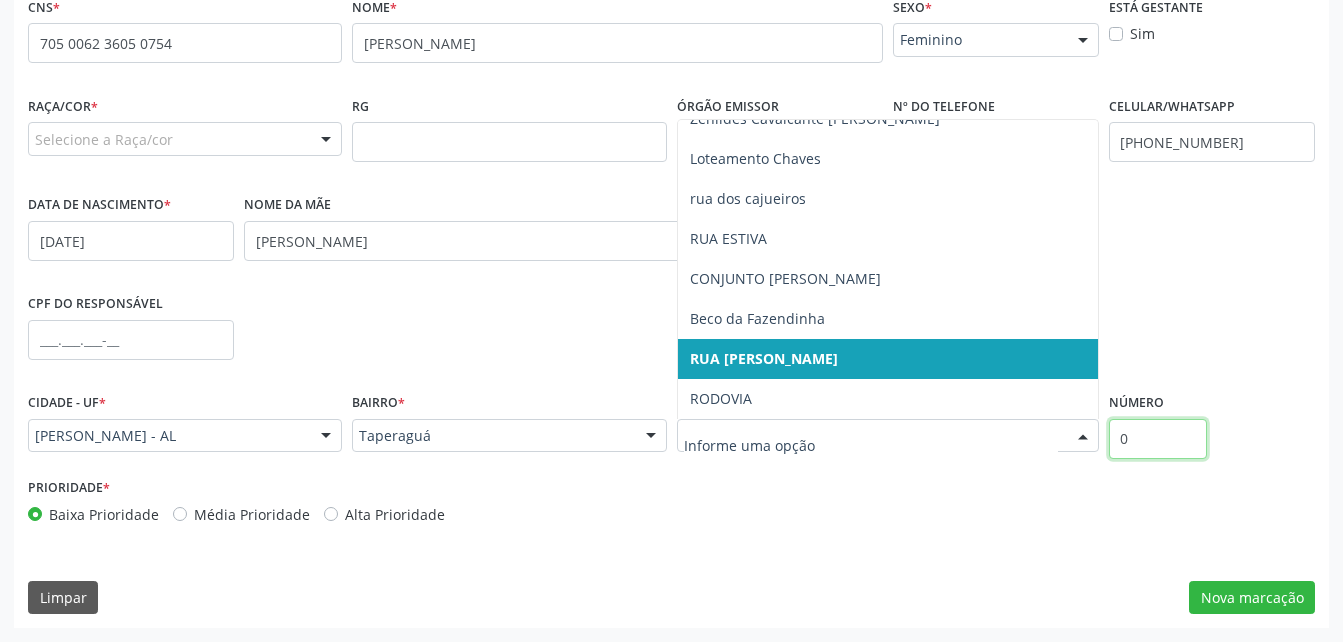 drag, startPoint x: 842, startPoint y: 354, endPoint x: 847, endPoint y: 373, distance: 19.646883 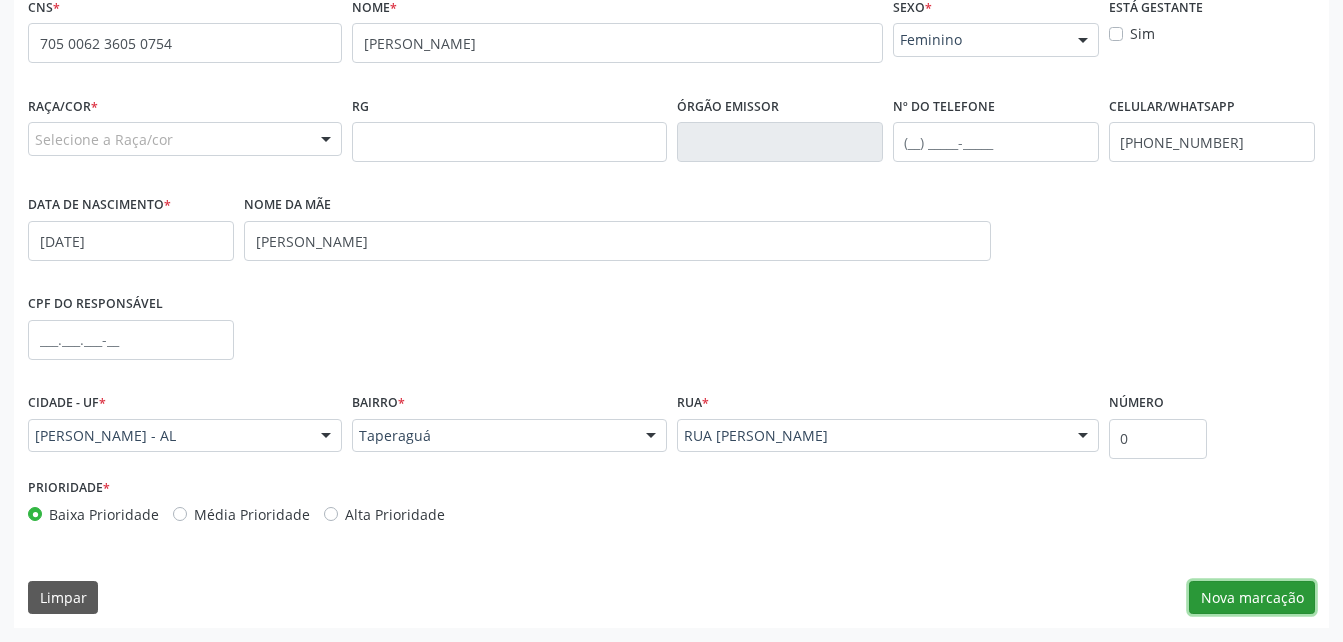 click on "Nova marcação" at bounding box center [1252, 598] 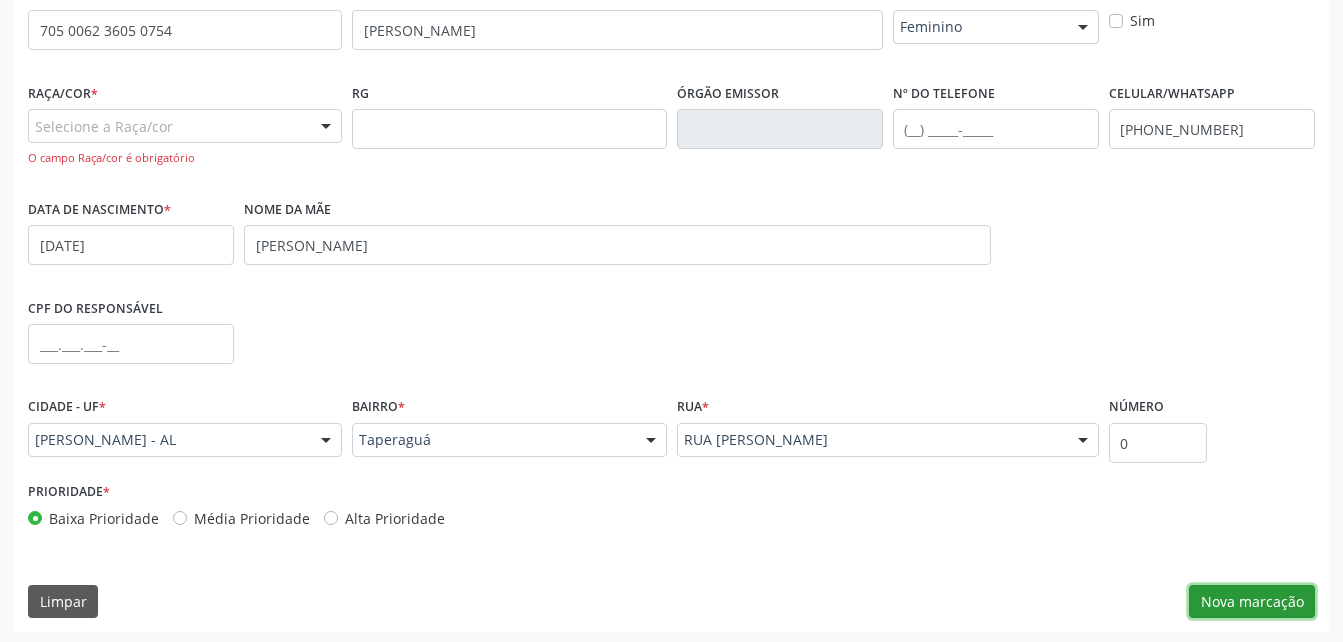 scroll, scrollTop: 487, scrollLeft: 0, axis: vertical 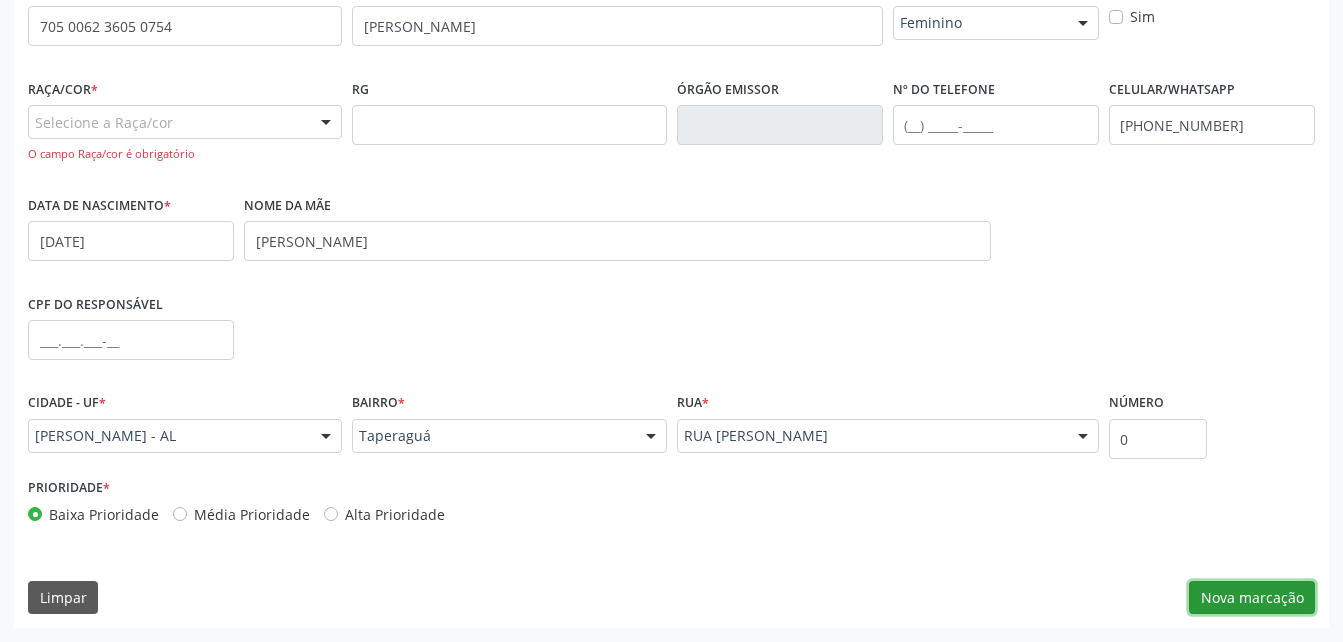 click on "Nova marcação" at bounding box center [1252, 598] 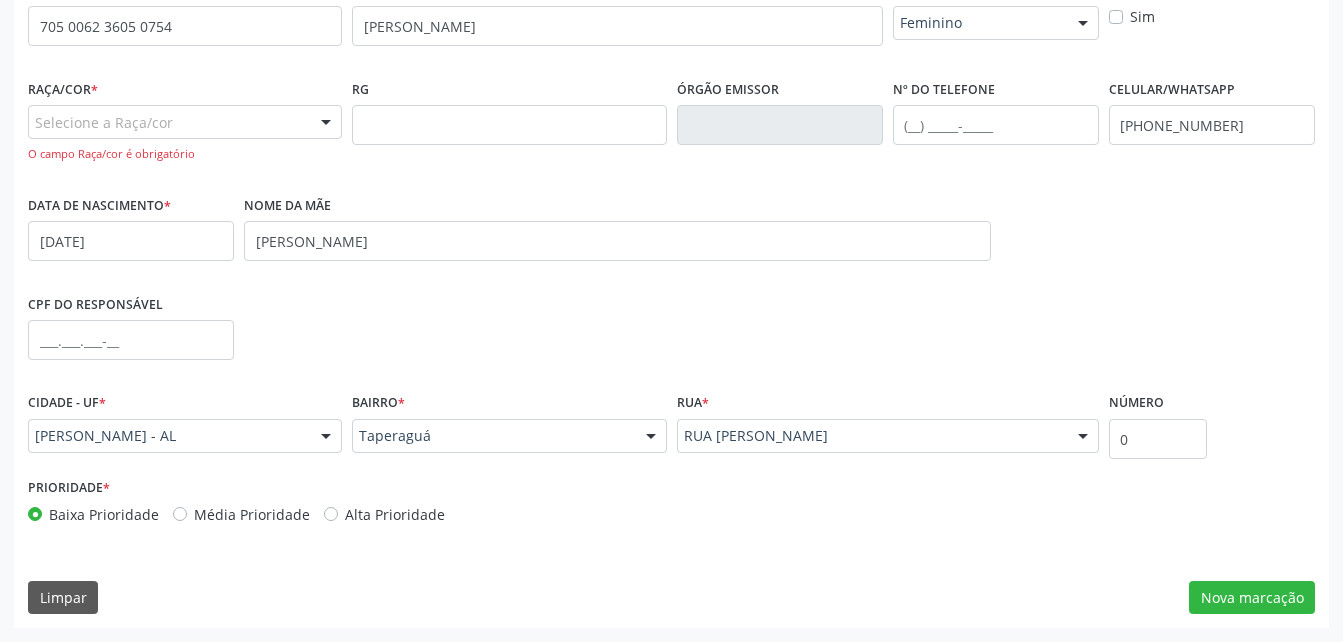 drag, startPoint x: 106, startPoint y: 115, endPoint x: 105, endPoint y: 136, distance: 21.023796 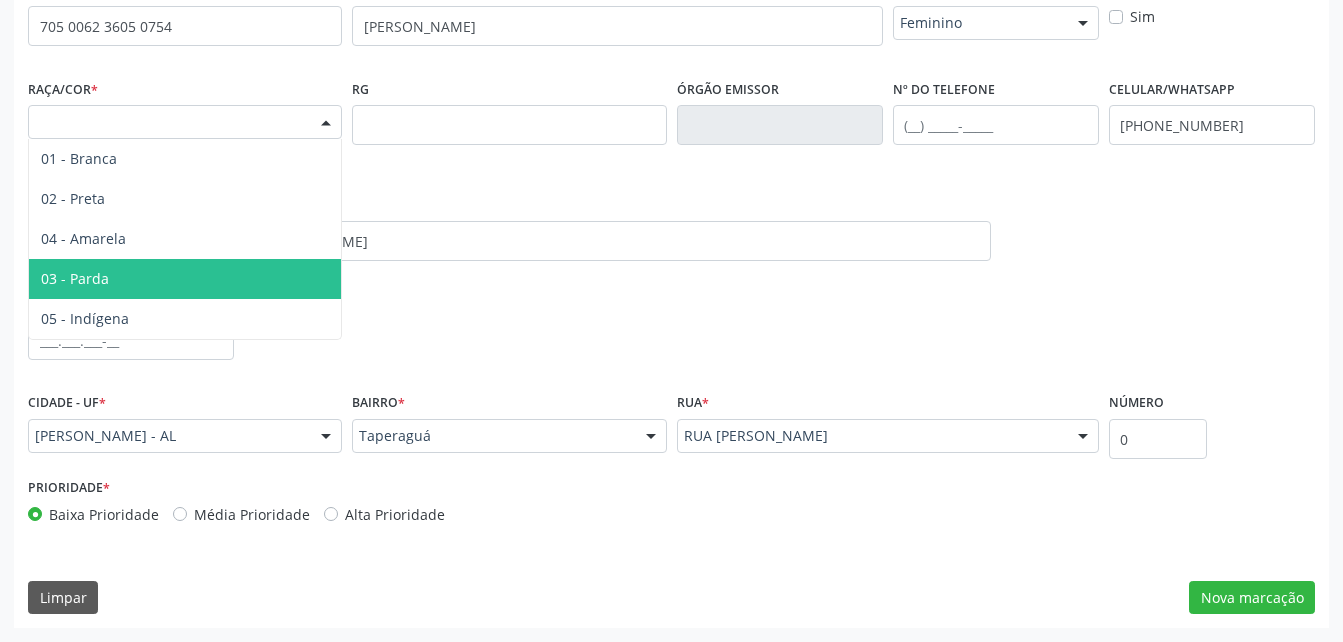 drag, startPoint x: 160, startPoint y: 276, endPoint x: 414, endPoint y: 294, distance: 254.637 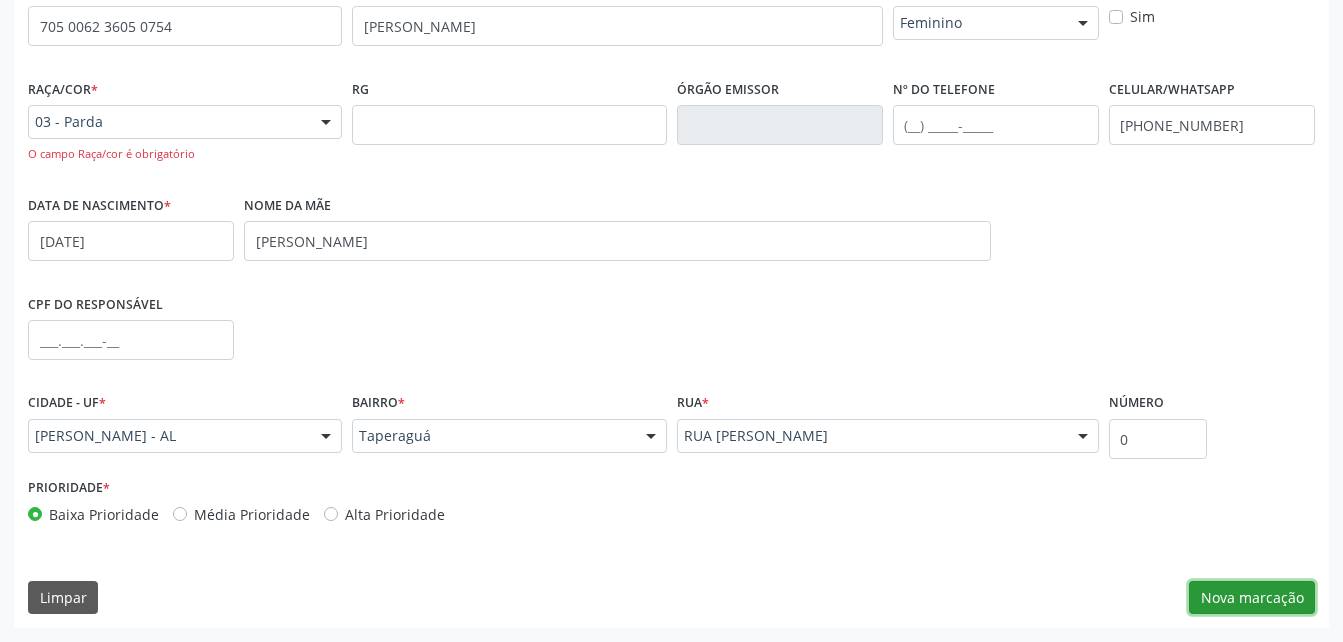click on "Nova marcação" at bounding box center (1252, 598) 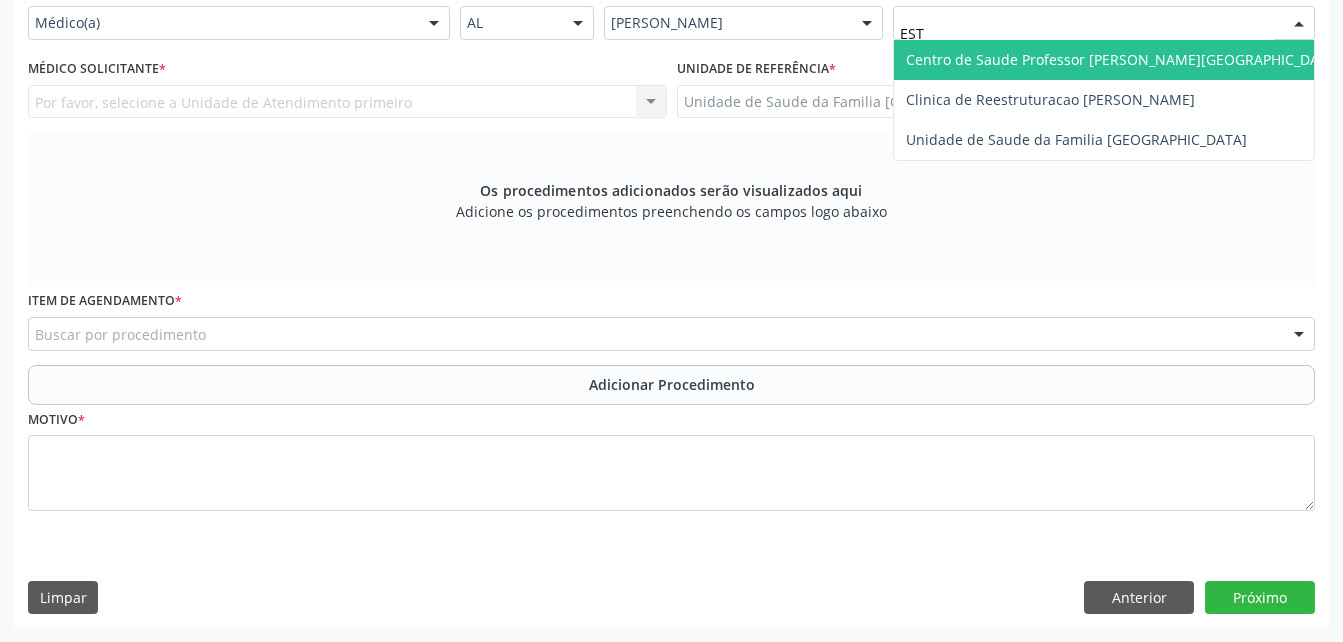 type on "ESTI" 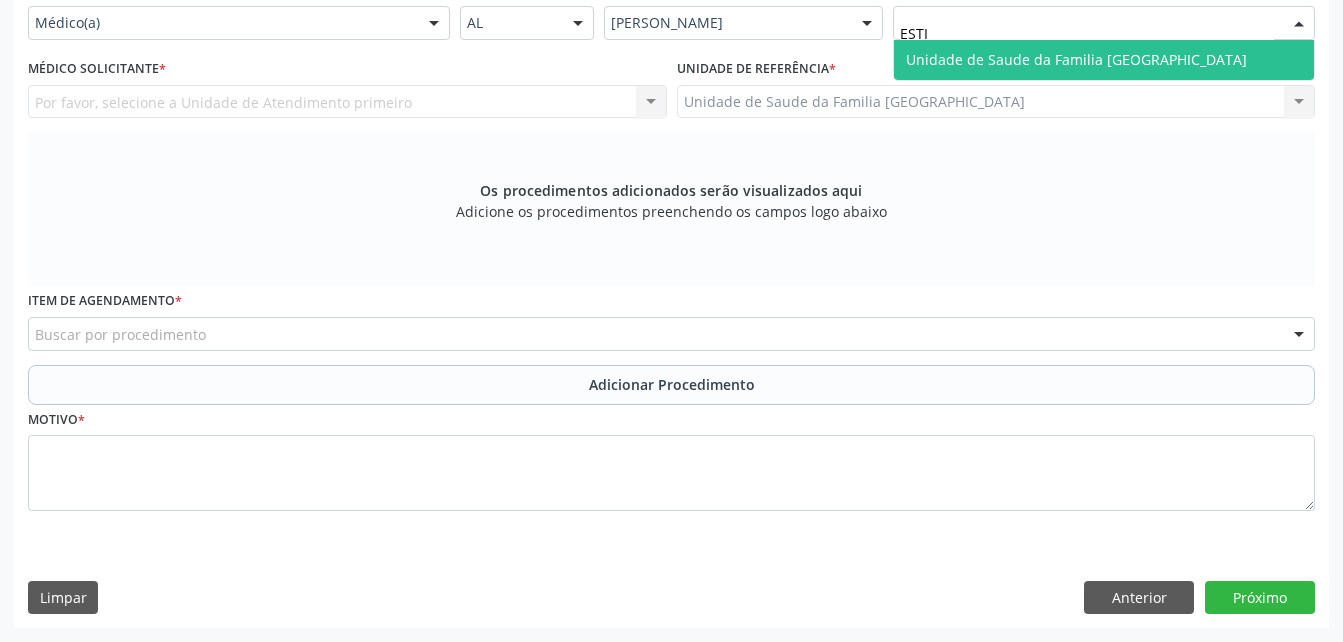 click on "Unidade de Saude da Familia [GEOGRAPHIC_DATA]" at bounding box center [1104, 60] 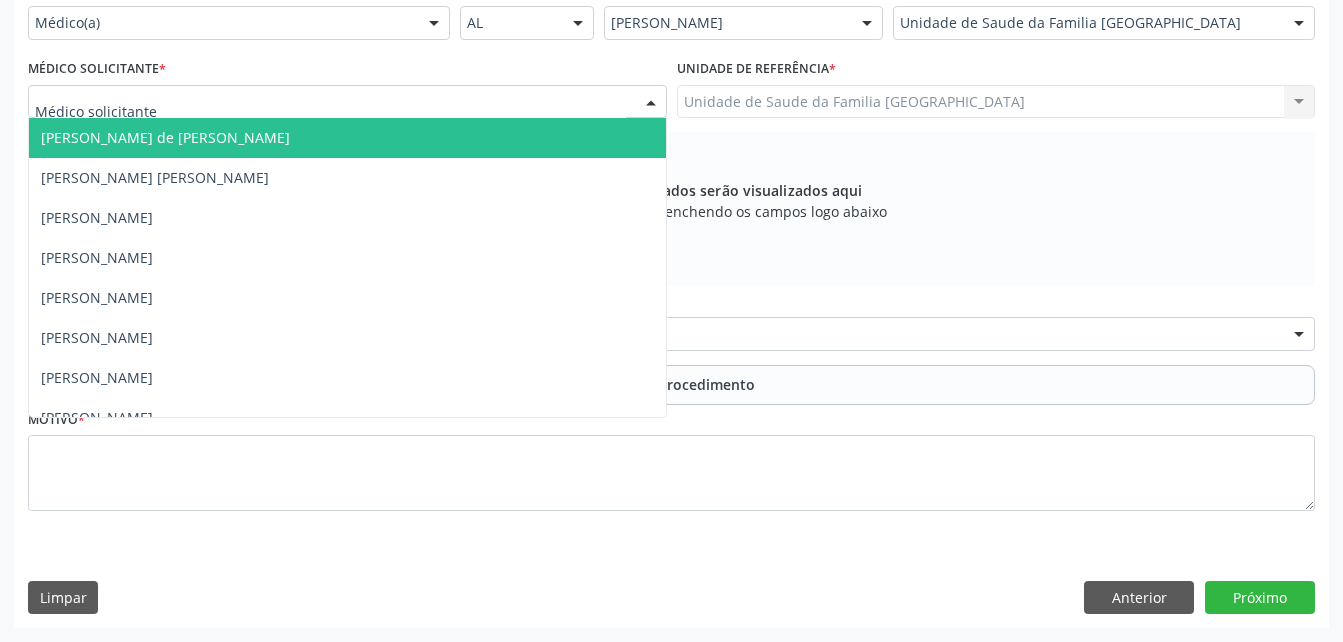 click at bounding box center [347, 102] 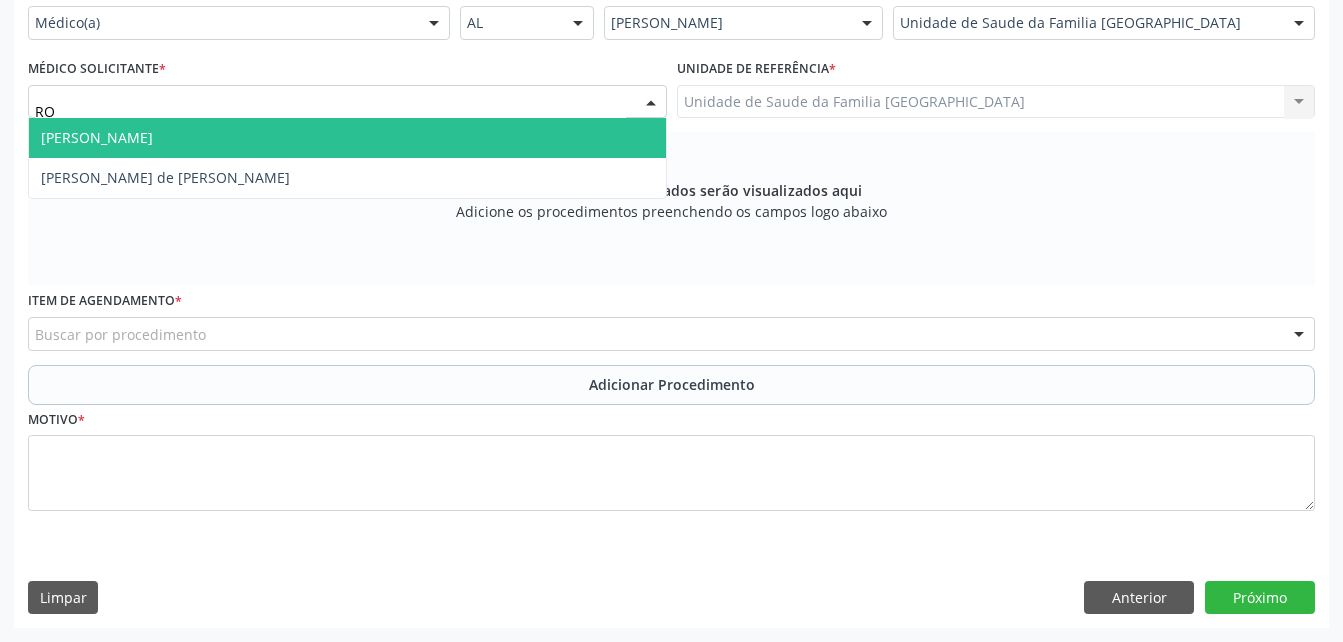 type on "ROD" 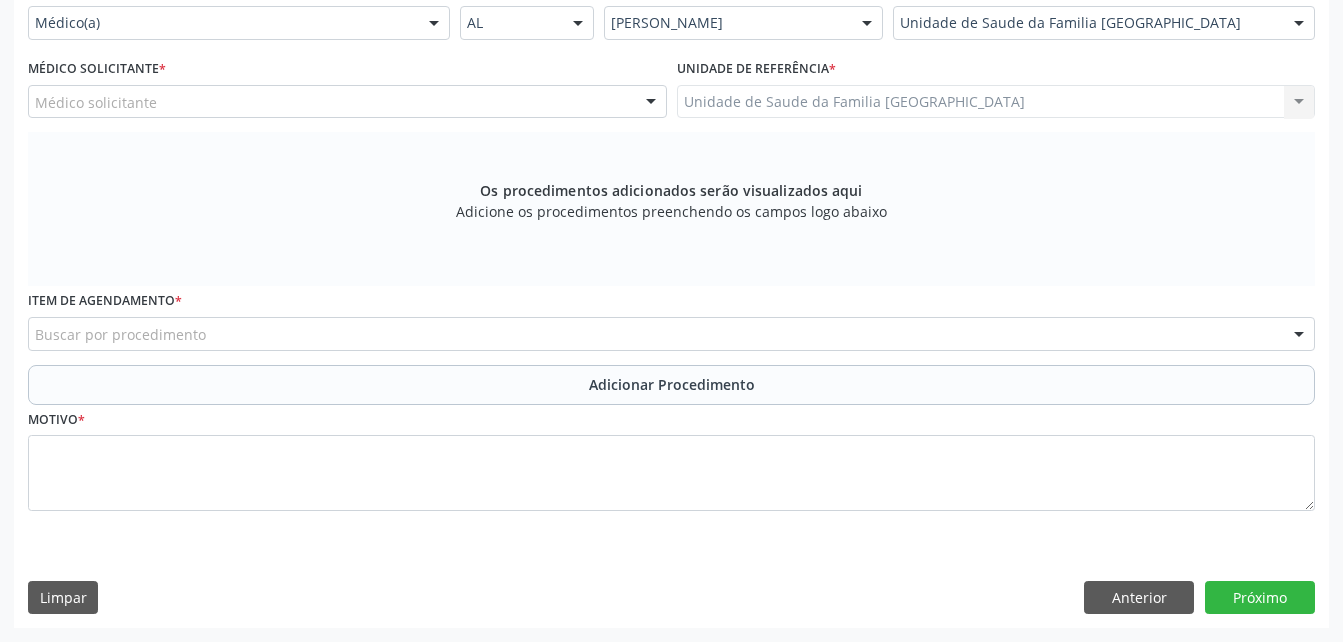click on "Os procedimentos adicionados serão visualizados aqui
Adicione os procedimentos preenchendo os campos logo abaixo" at bounding box center [671, 209] 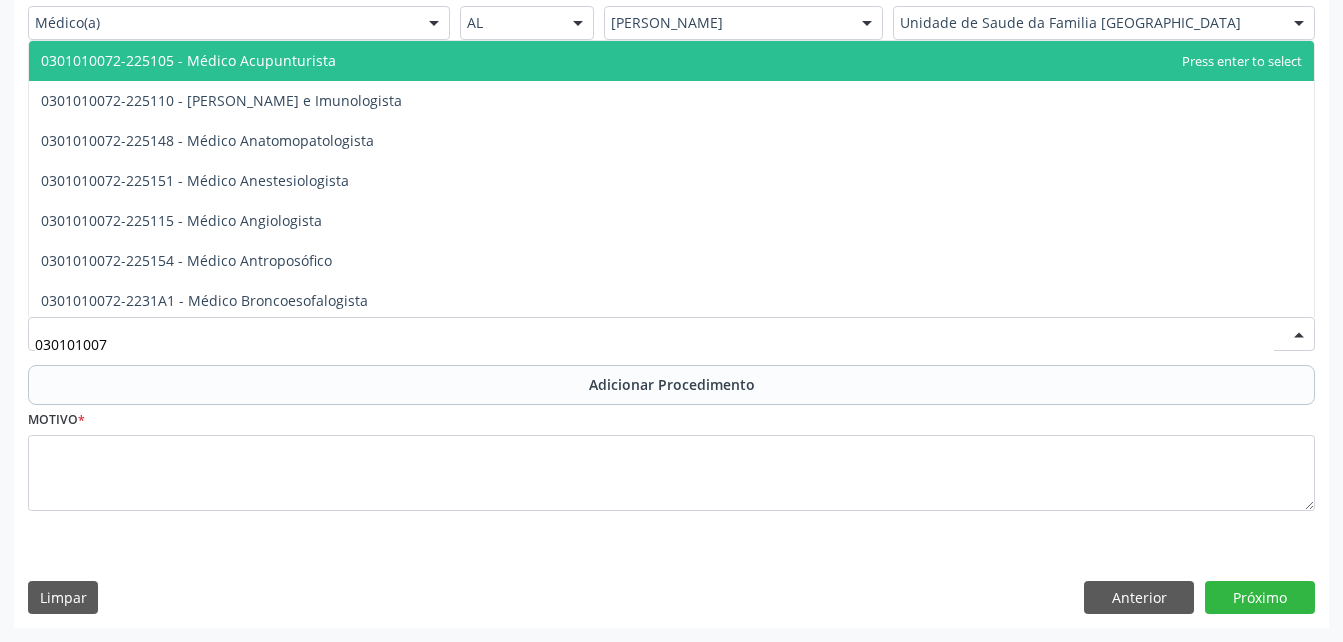 type on "0301010072" 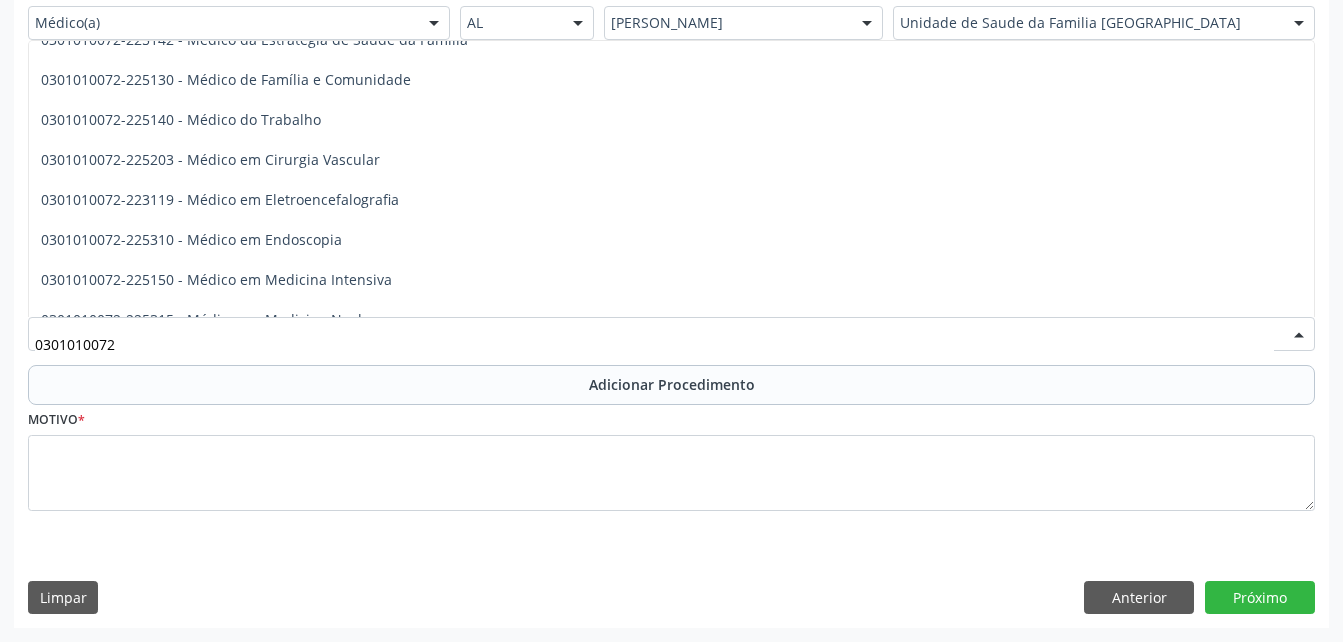 scroll, scrollTop: 2284, scrollLeft: 0, axis: vertical 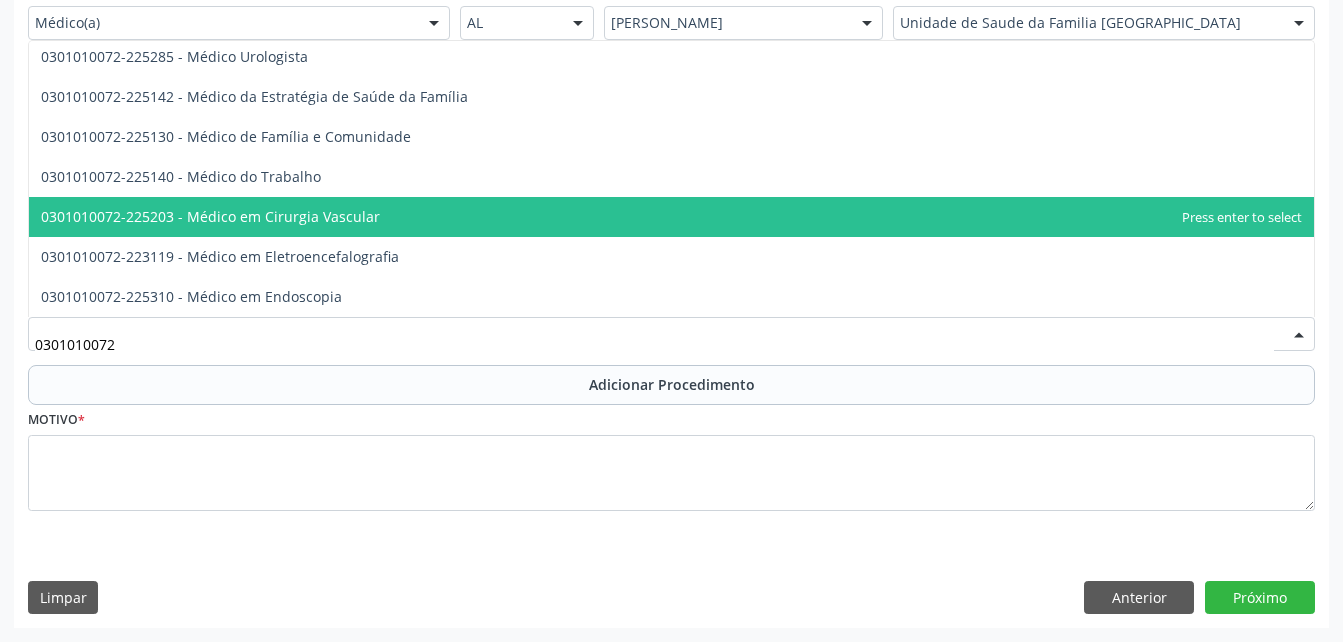 click on "0301010072-225203 - Médico em Cirurgia Vascular" at bounding box center (671, 217) 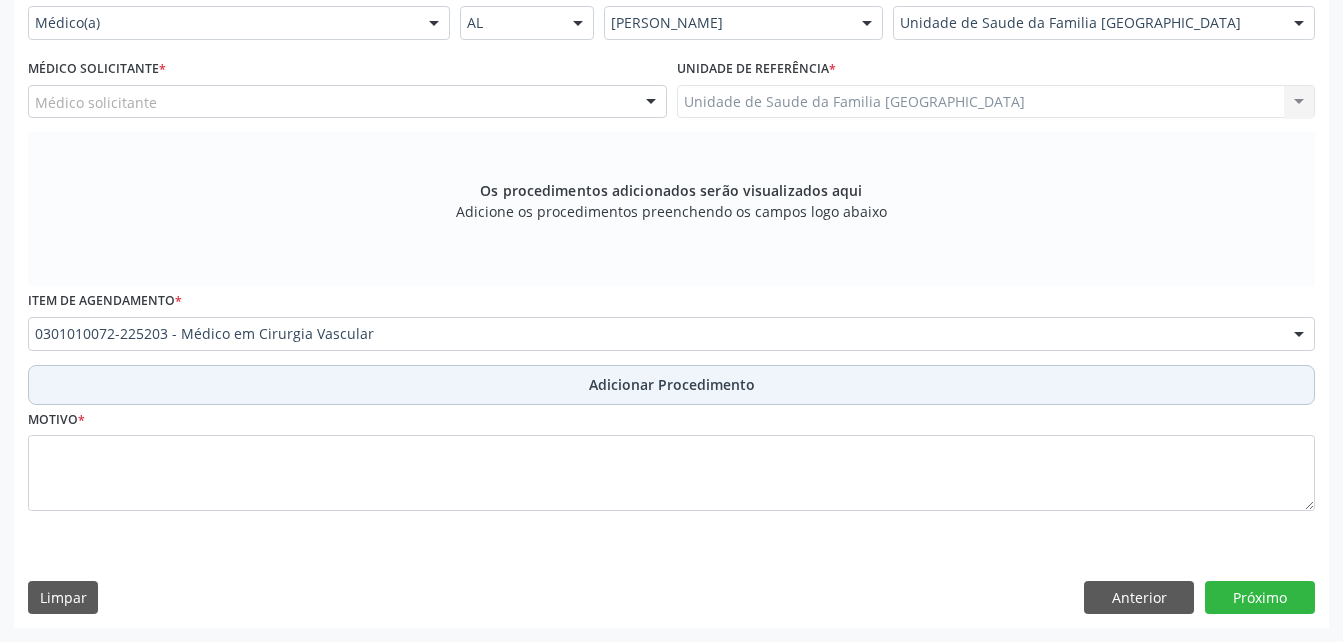 click on "Adicionar Procedimento" at bounding box center (671, 385) 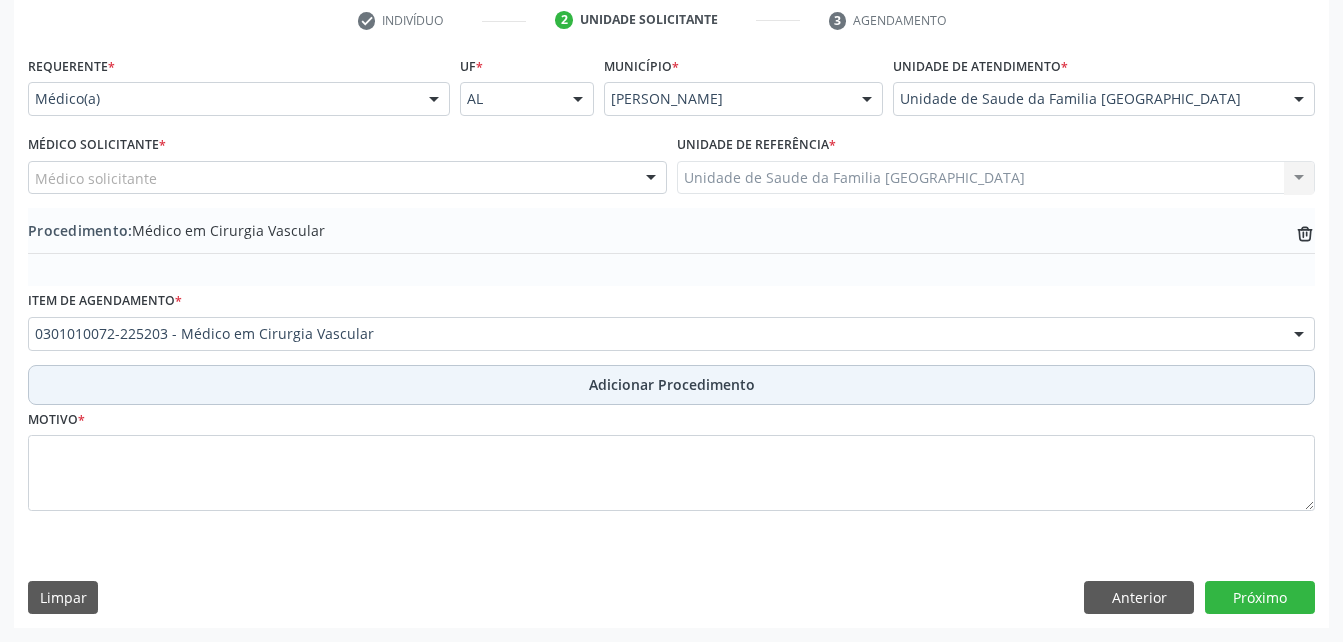 scroll, scrollTop: 411, scrollLeft: 0, axis: vertical 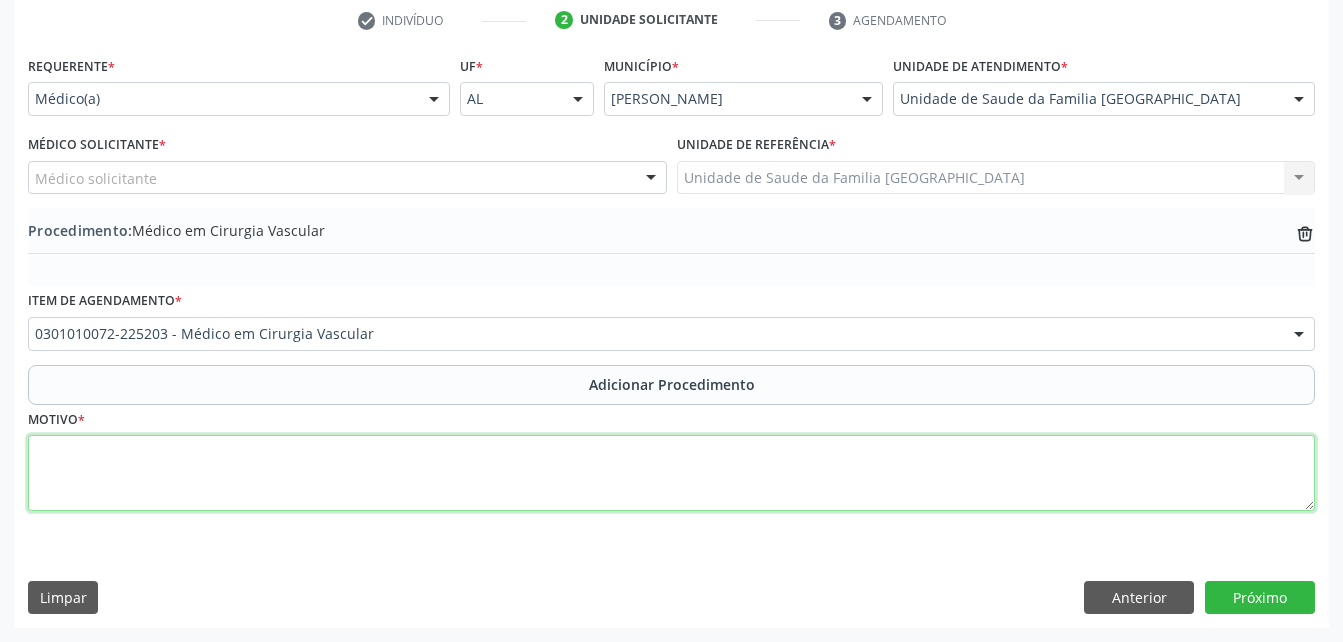 click at bounding box center [671, 473] 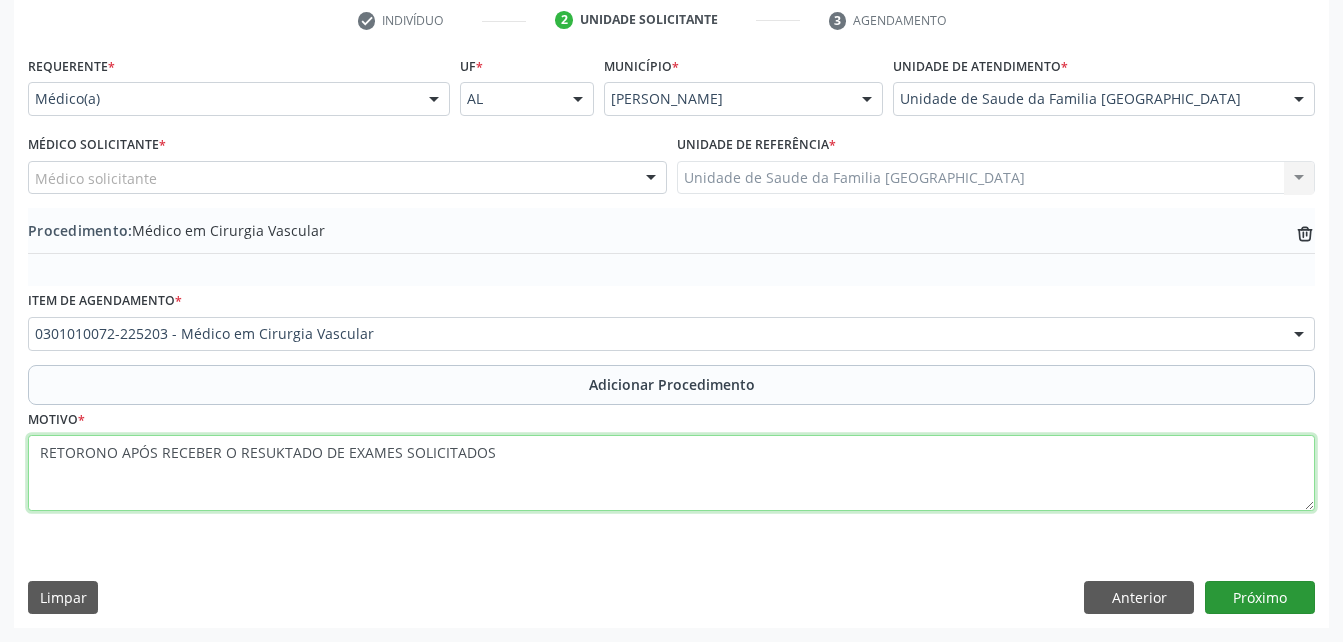 type on "RETORONO APÓS RECEBER O RESUKTADO DE EXAMES SOLICITADOS" 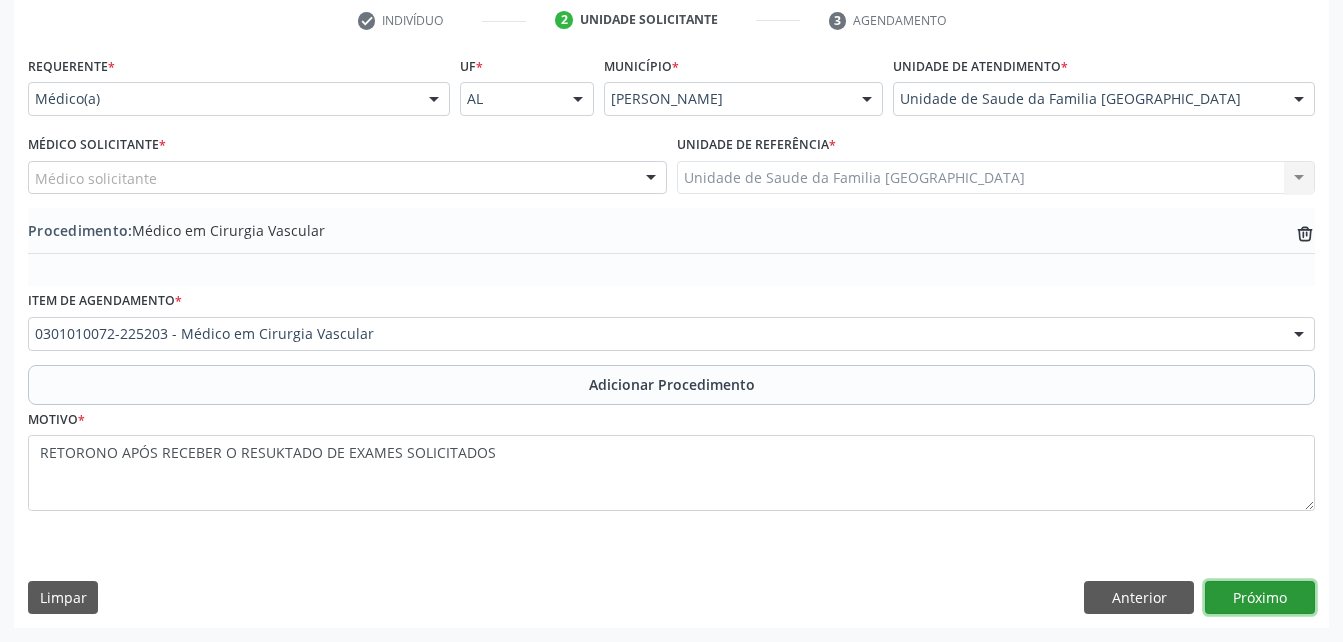 click on "Próximo" at bounding box center (1260, 598) 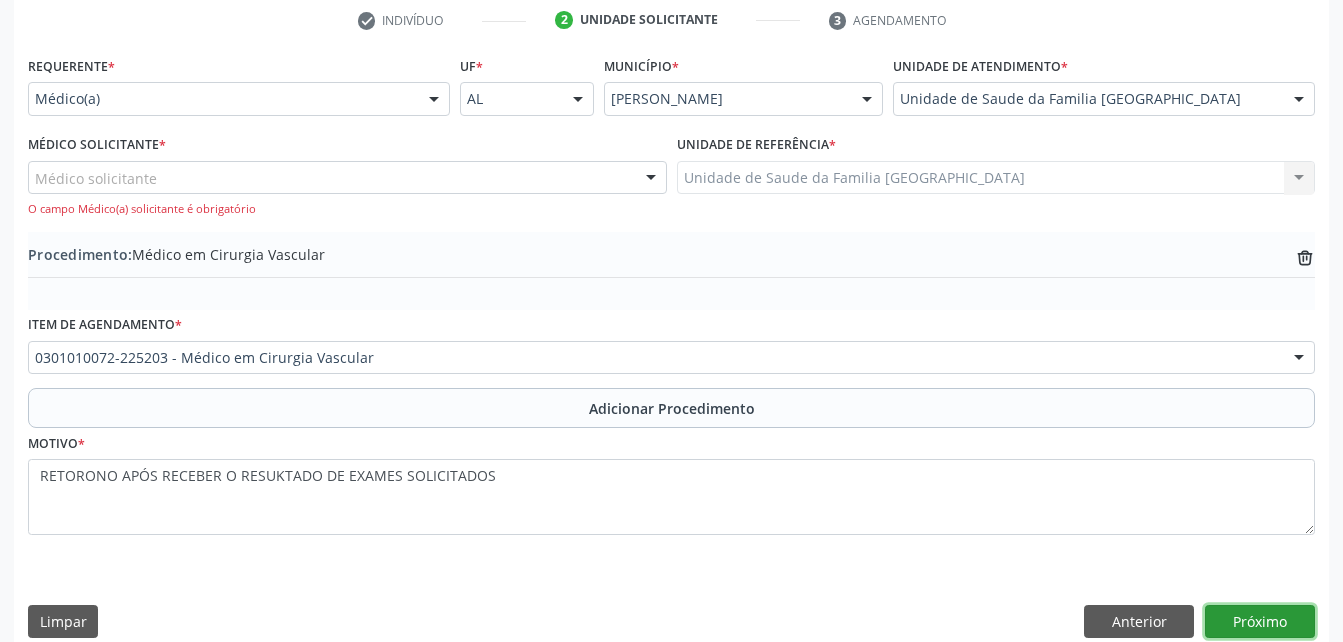 click on "Próximo" at bounding box center [1260, 622] 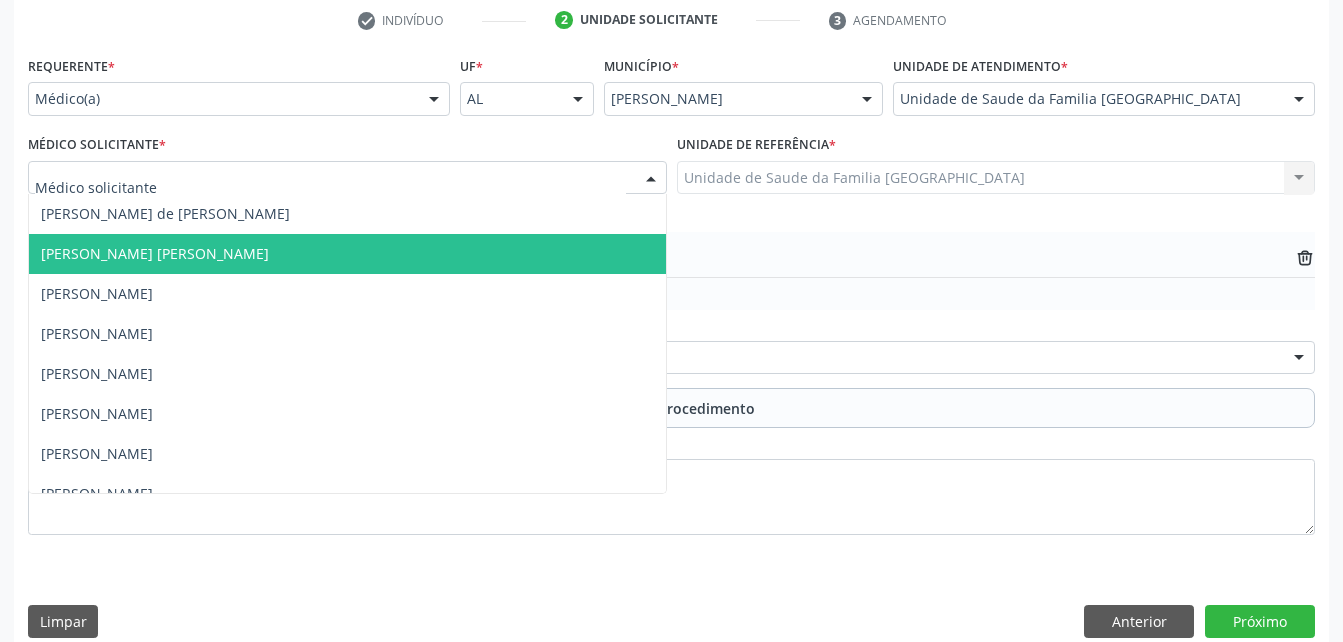 click at bounding box center [347, 178] 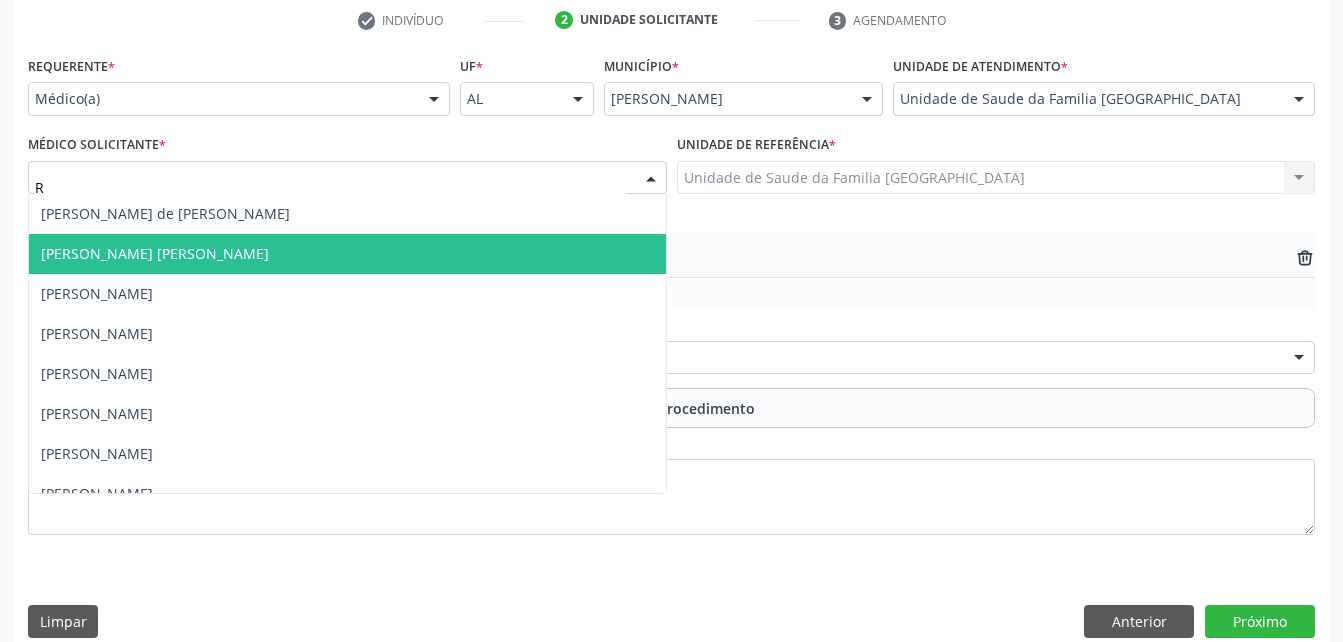 type on "RO" 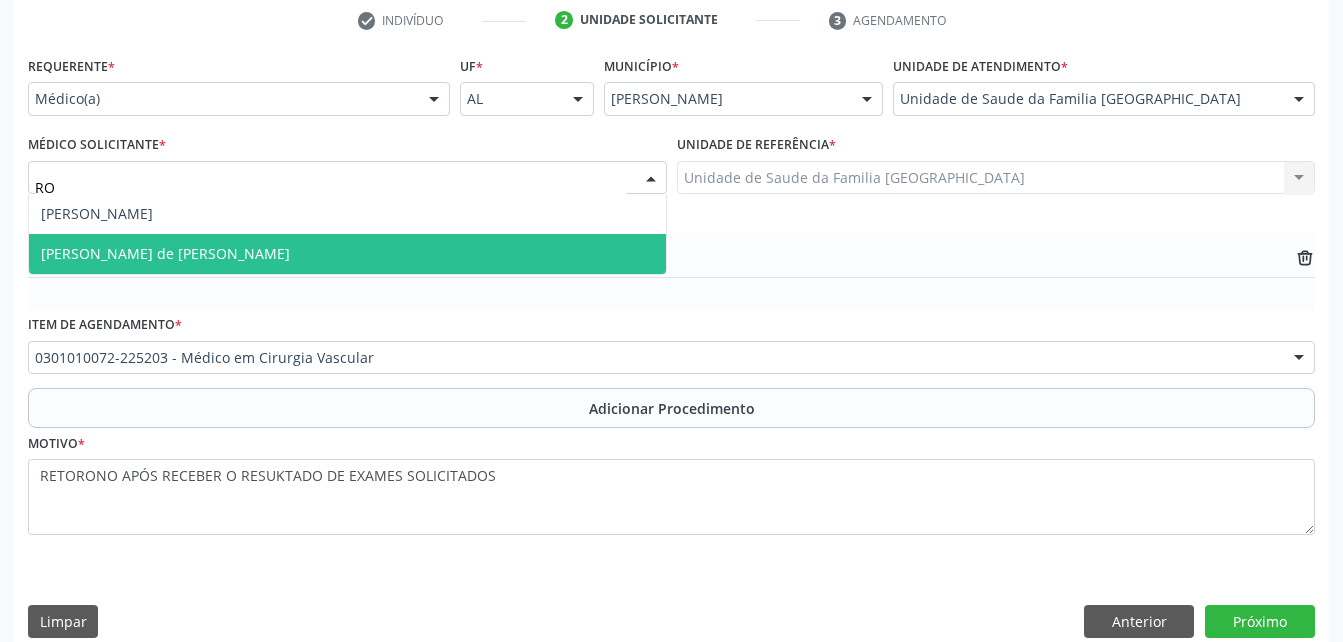 click on "[PERSON_NAME] de [PERSON_NAME]" at bounding box center (347, 254) 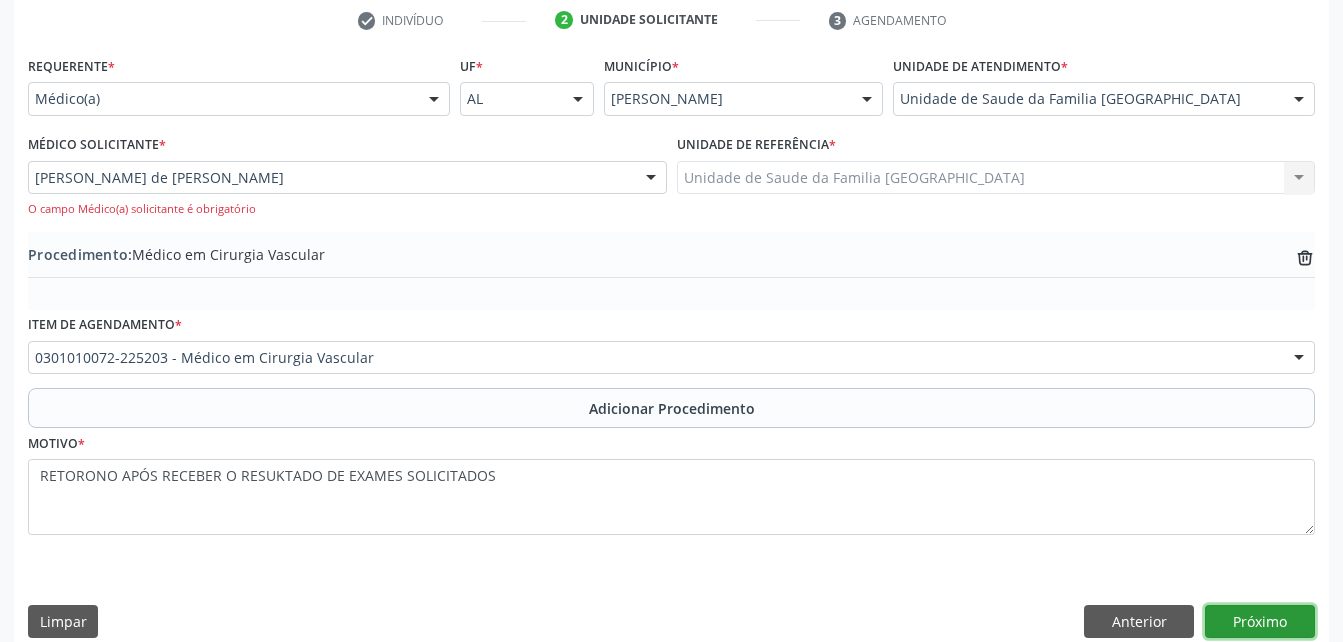 click on "Próximo" at bounding box center [1260, 622] 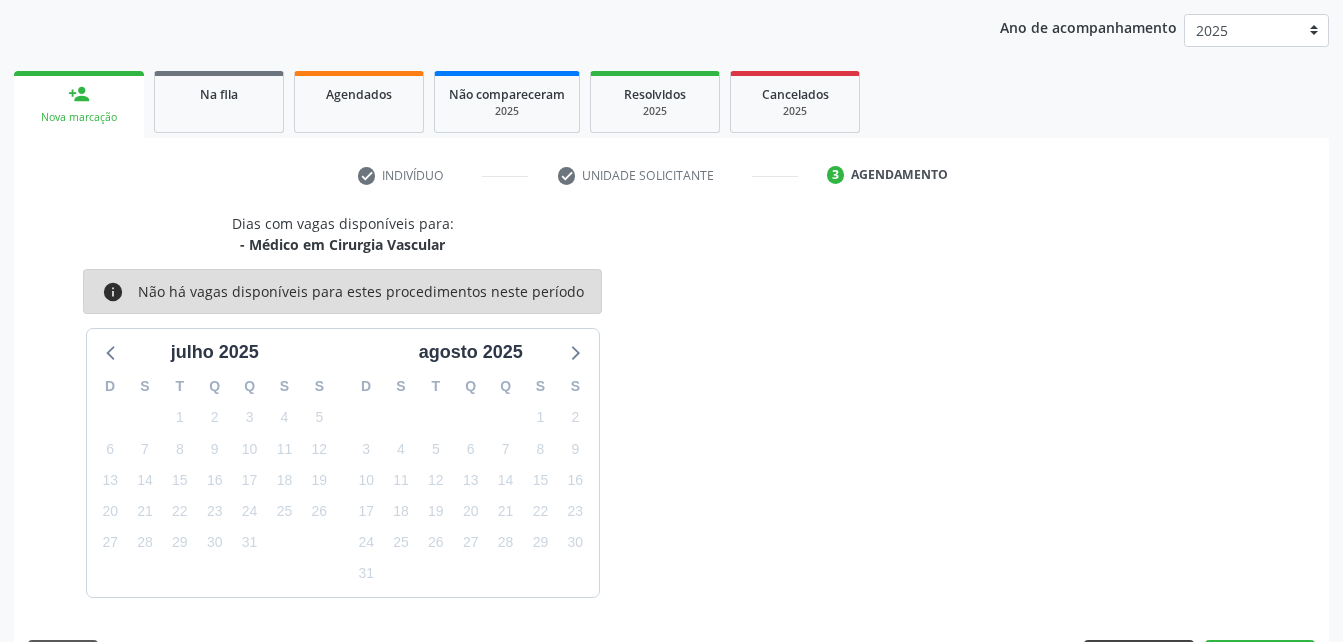 scroll, scrollTop: 315, scrollLeft: 0, axis: vertical 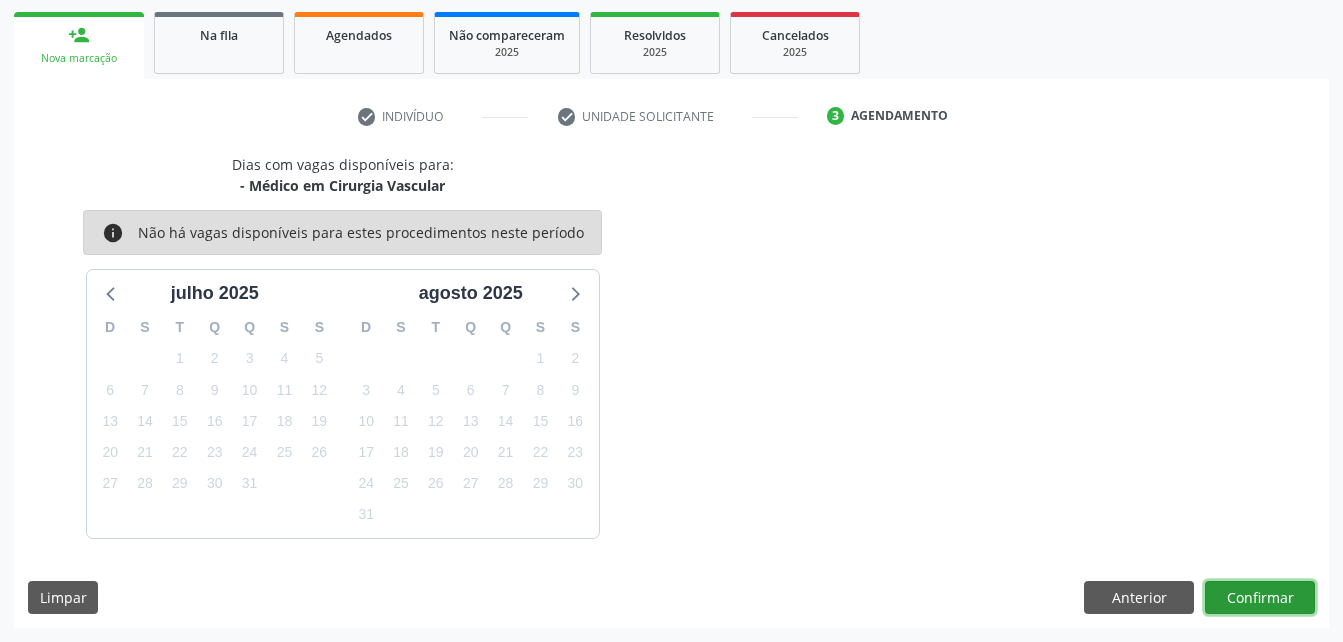 click on "Confirmar" at bounding box center (1260, 598) 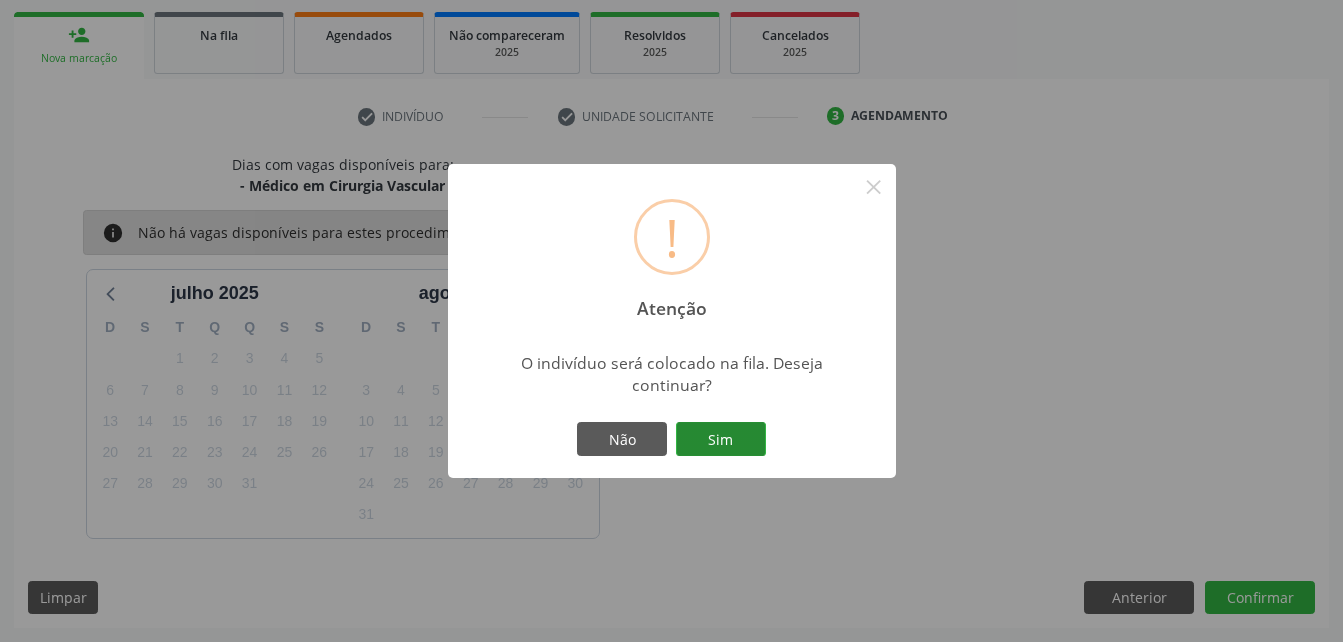 click on "Sim" at bounding box center (721, 439) 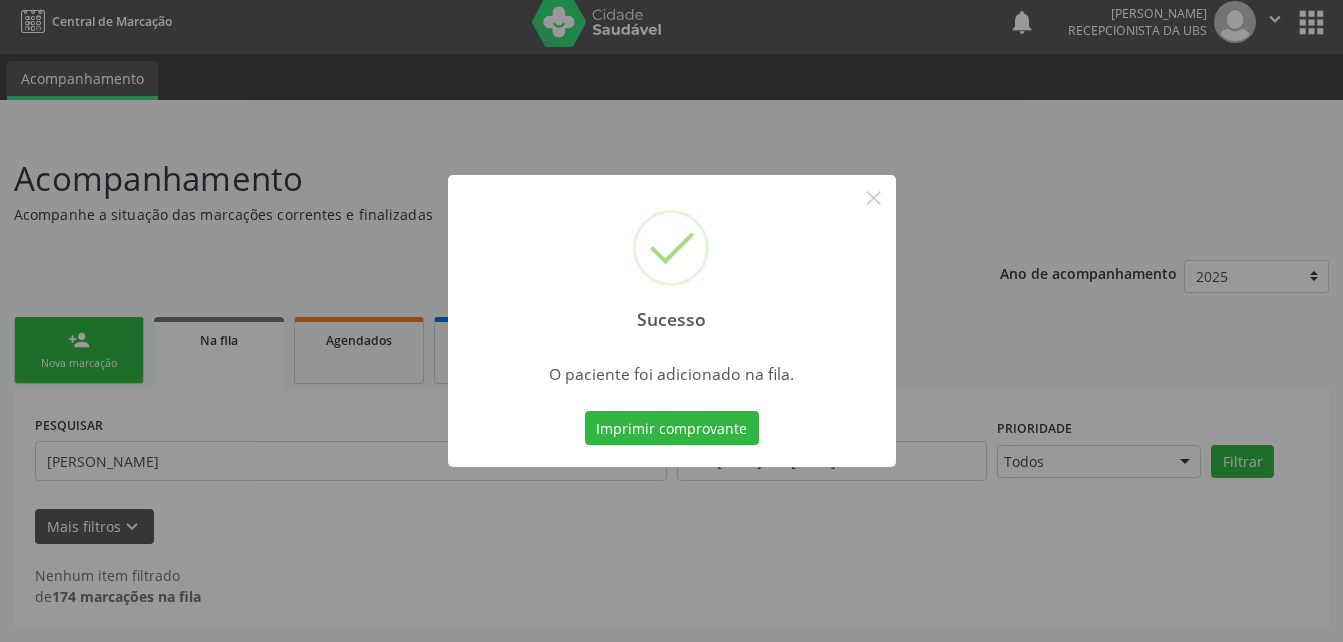 scroll, scrollTop: 10, scrollLeft: 0, axis: vertical 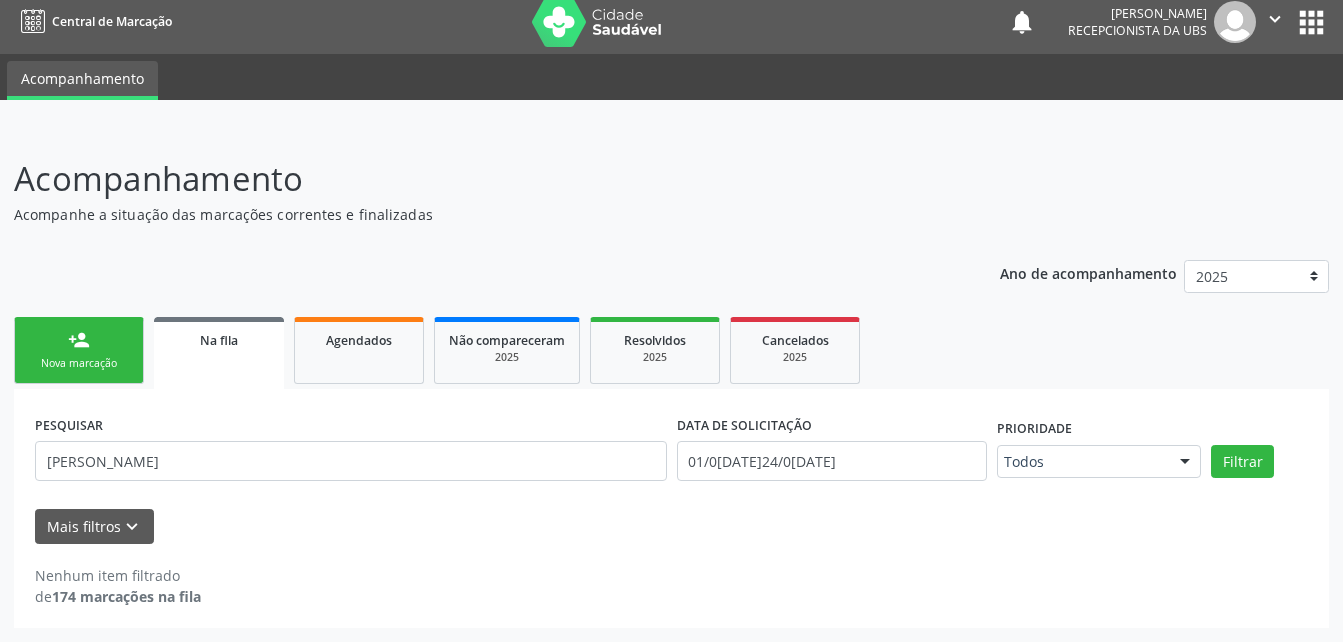 click on "Na fila" at bounding box center (219, 353) 